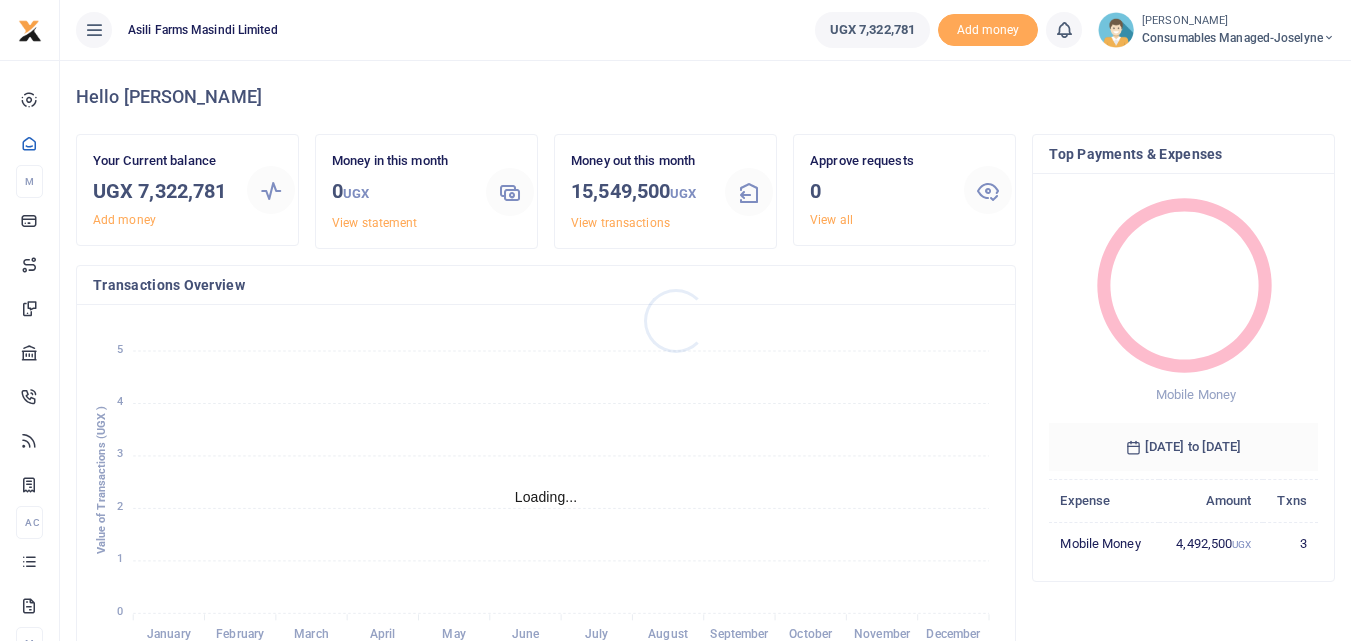 scroll, scrollTop: 0, scrollLeft: 0, axis: both 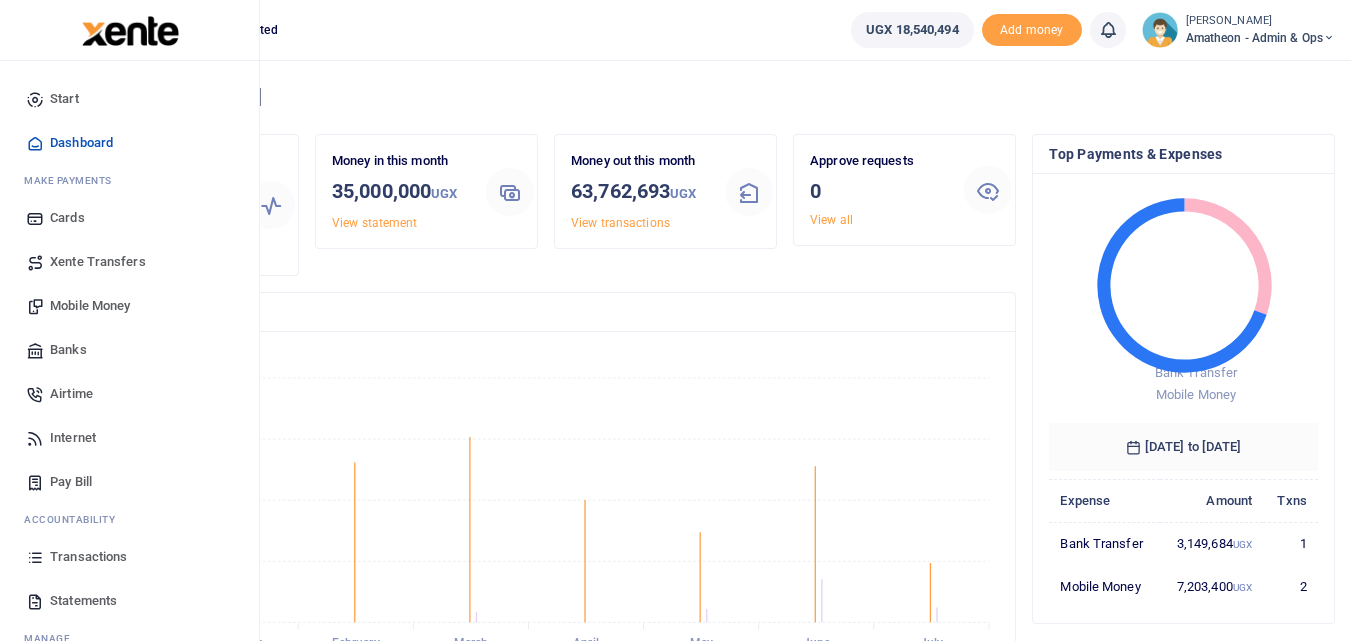 click at bounding box center [35, 557] 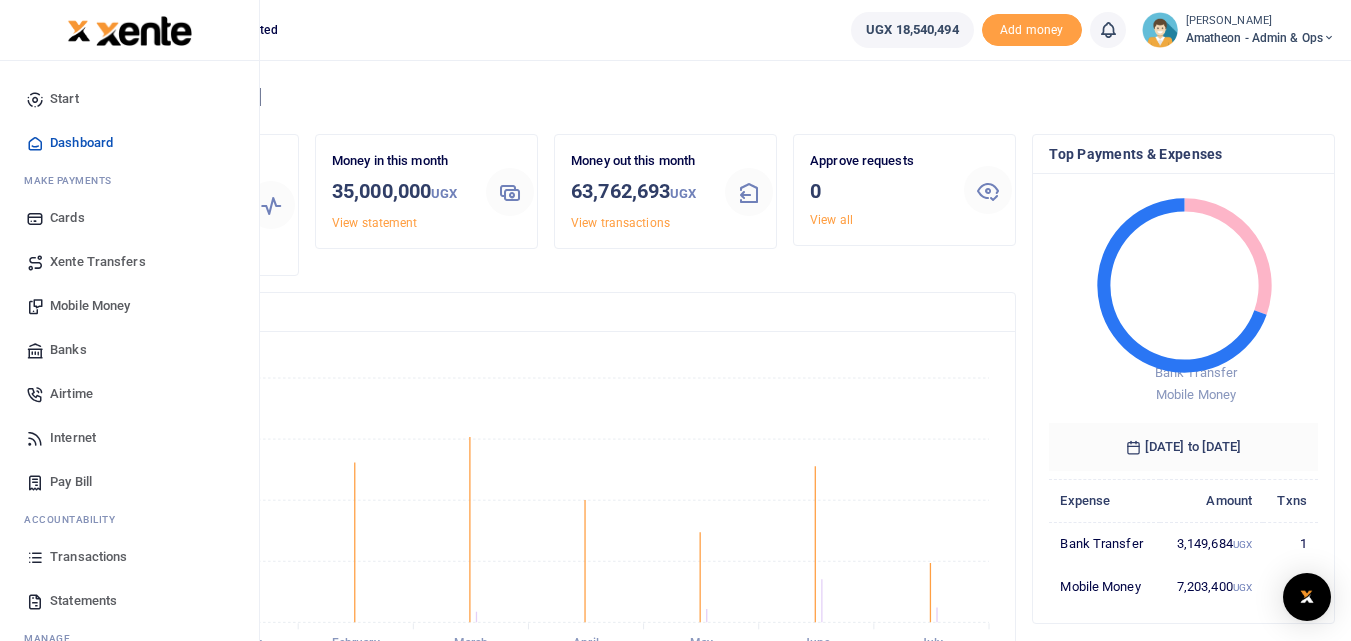 scroll, scrollTop: 16, scrollLeft: 16, axis: both 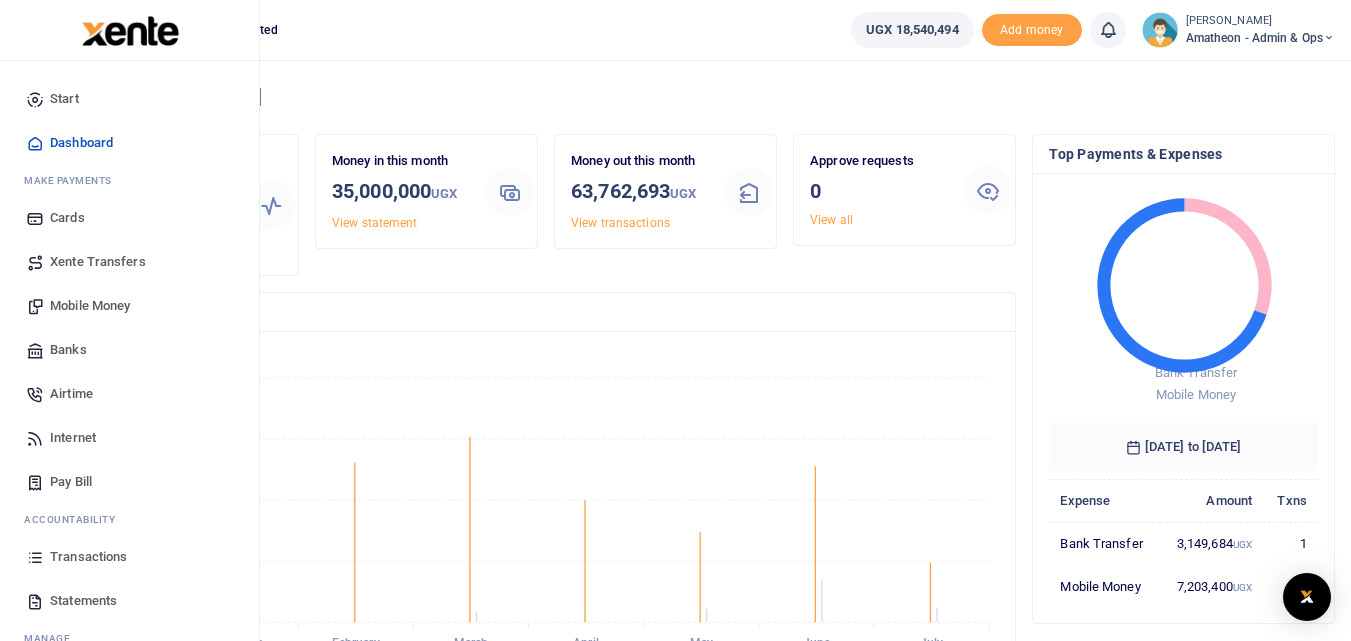 click on "Mobile Money" at bounding box center (90, 306) 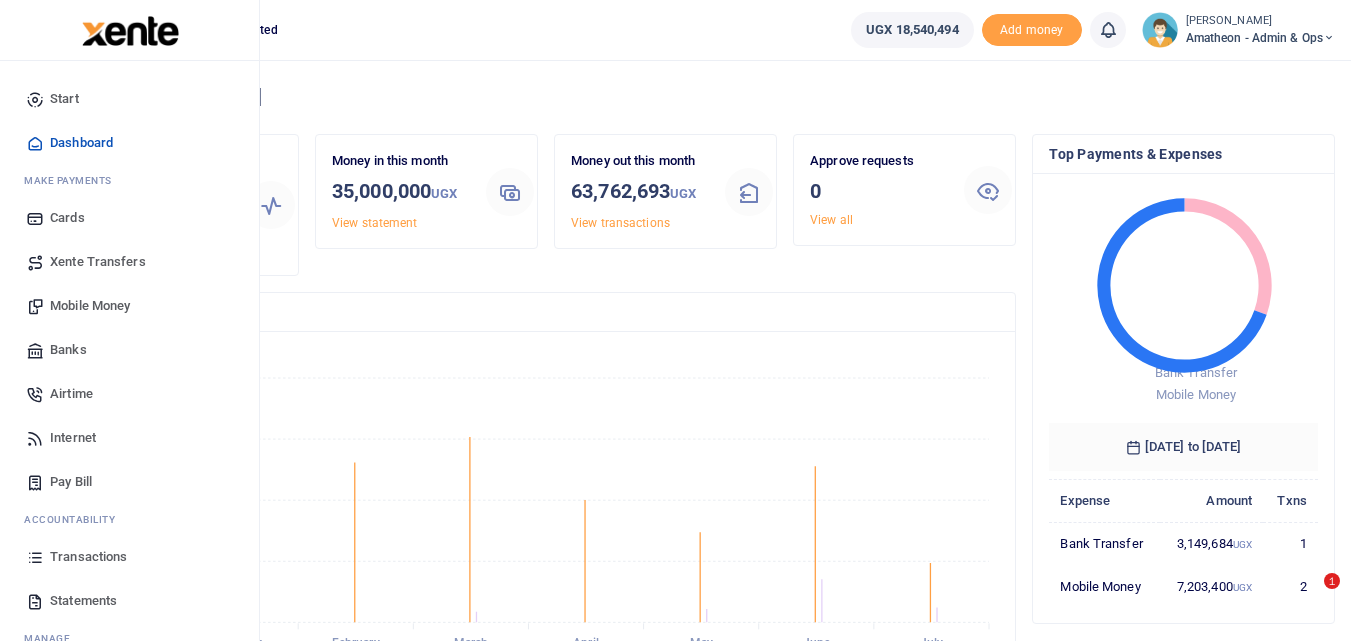 click on "Mobile Money" at bounding box center (90, 306) 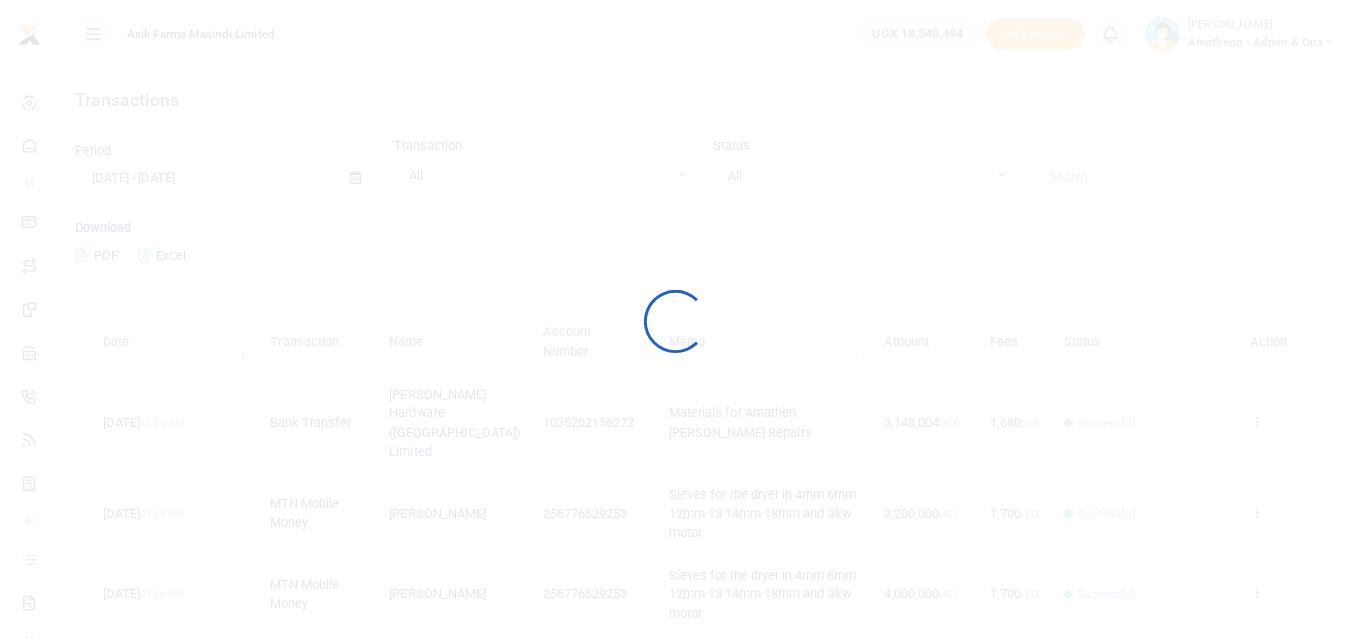 scroll, scrollTop: 0, scrollLeft: 0, axis: both 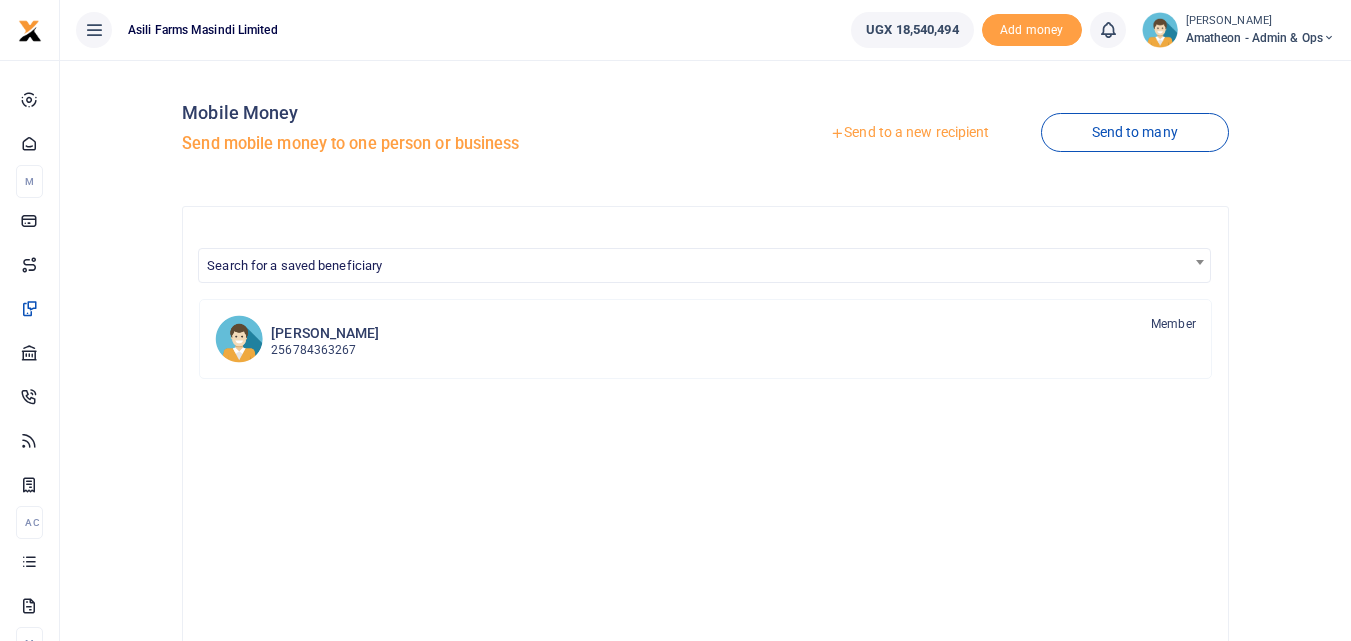 click on "Send to a new recipient" at bounding box center [909, 133] 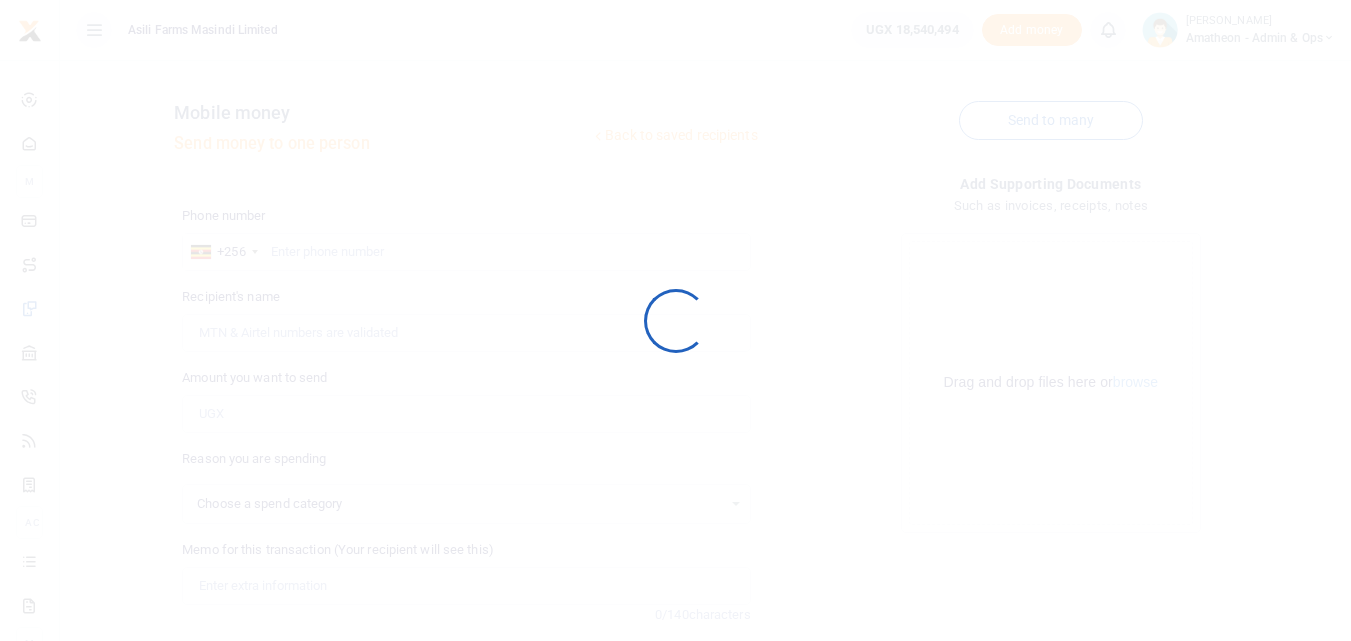 scroll, scrollTop: 0, scrollLeft: 0, axis: both 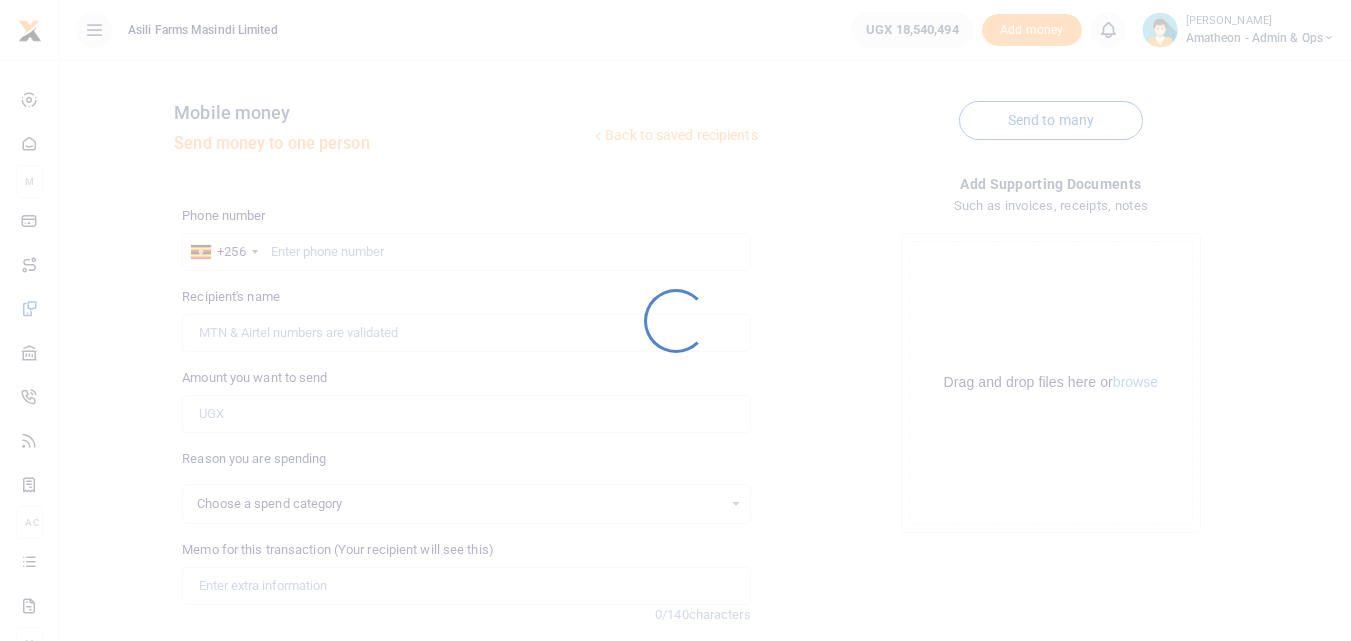select 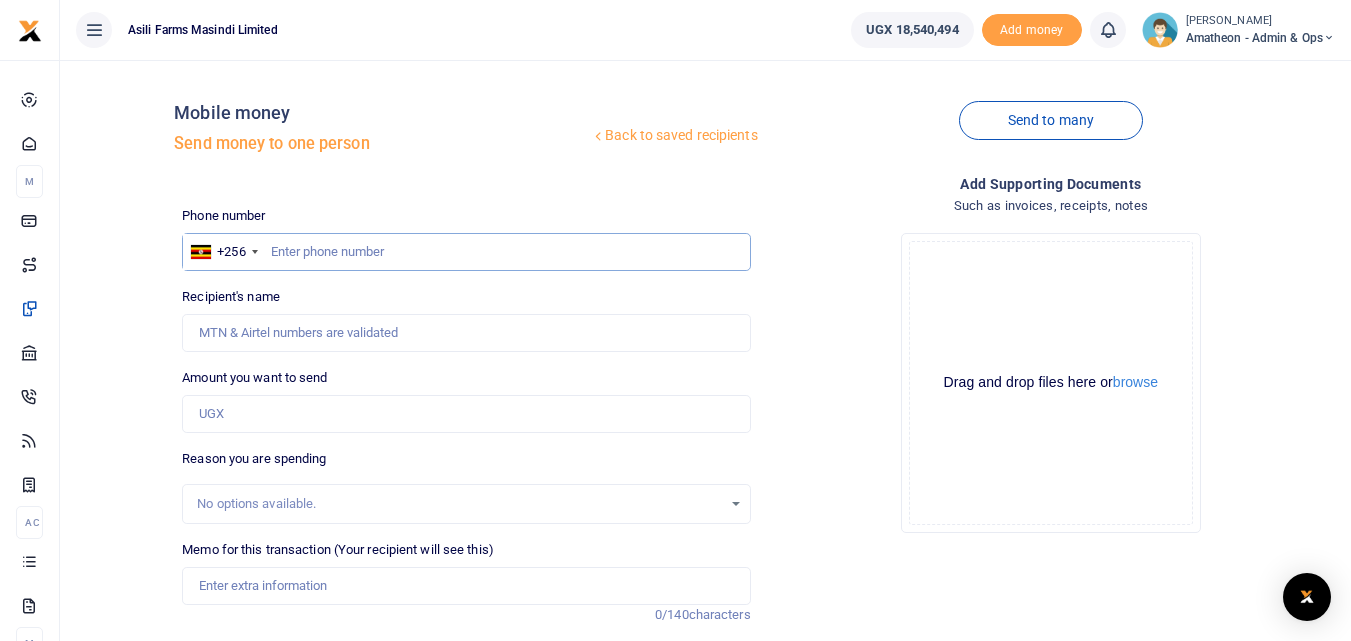 click at bounding box center (466, 252) 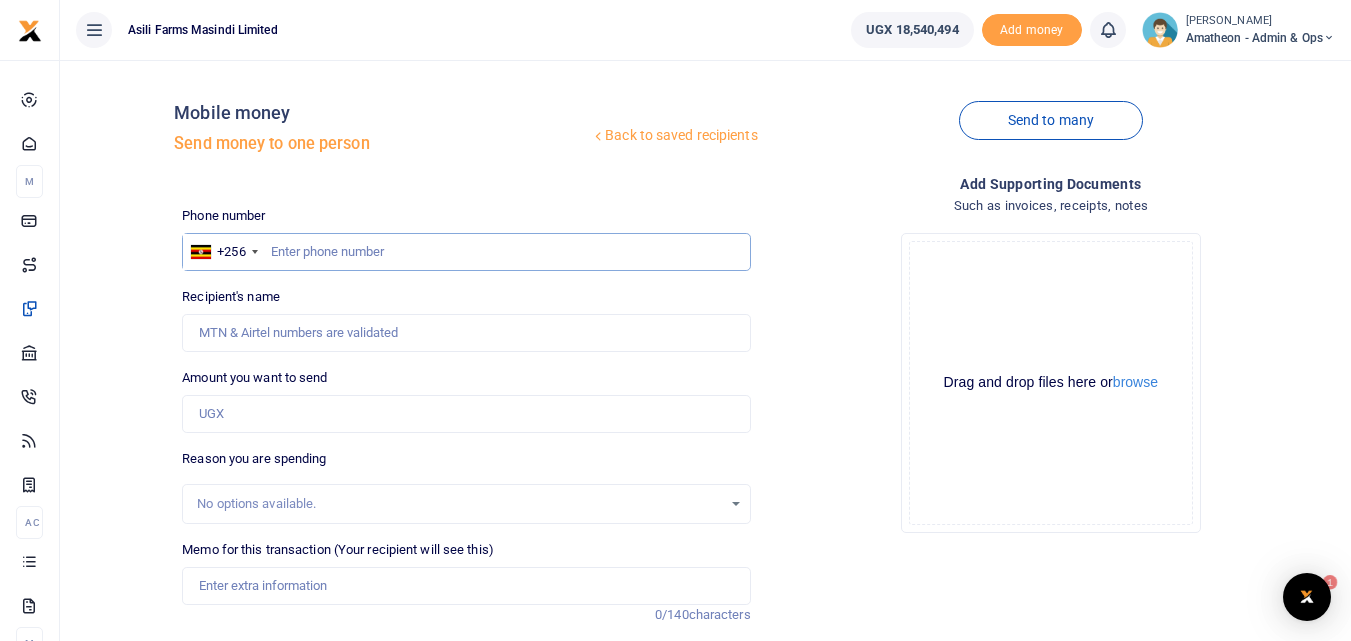 scroll, scrollTop: 0, scrollLeft: 0, axis: both 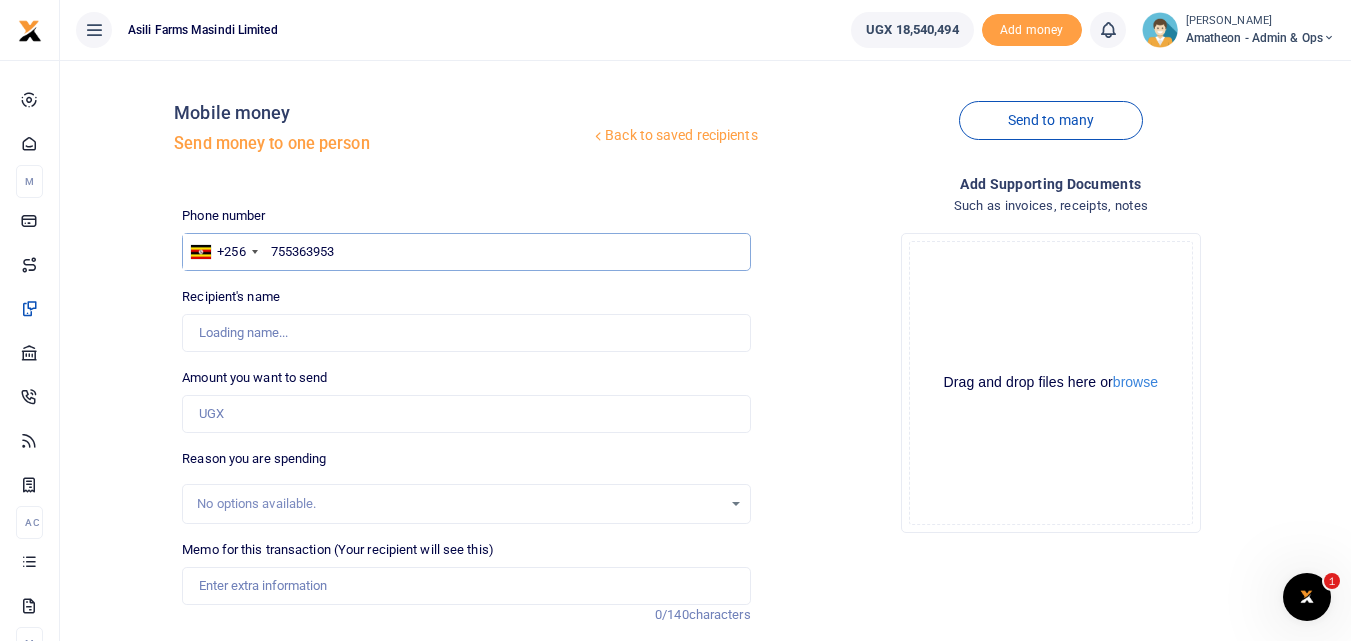 type on "755363953" 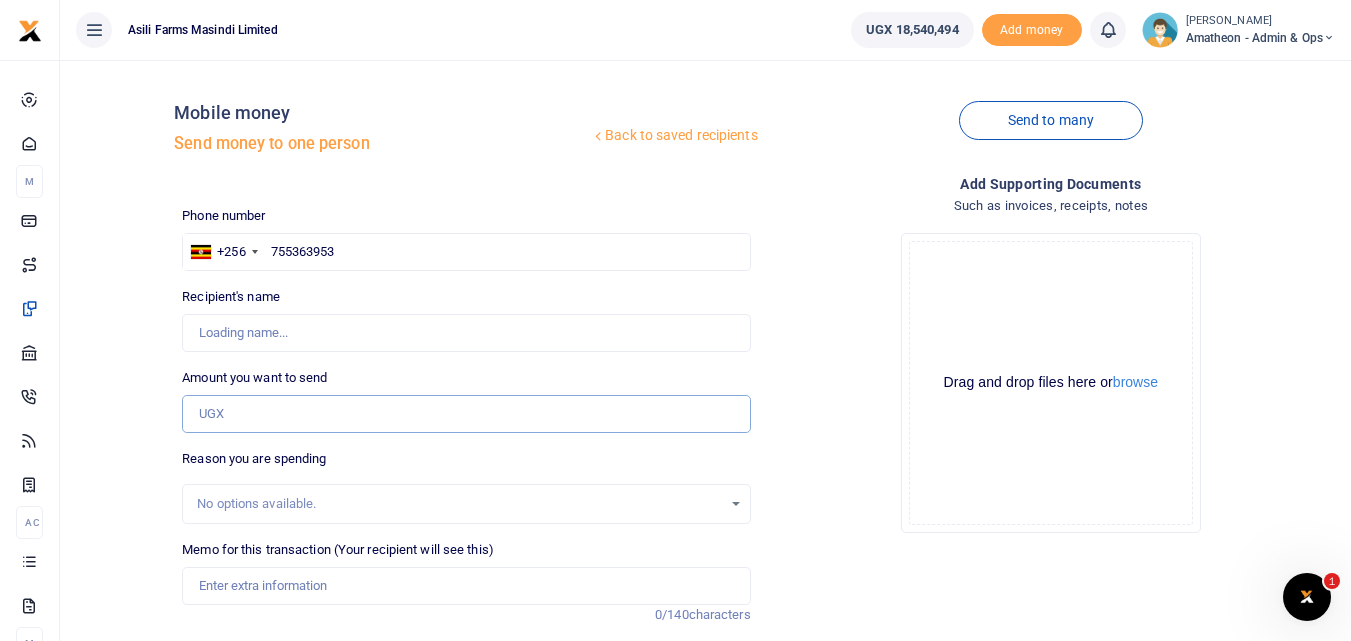 click on "Amount you want to send" at bounding box center (466, 414) 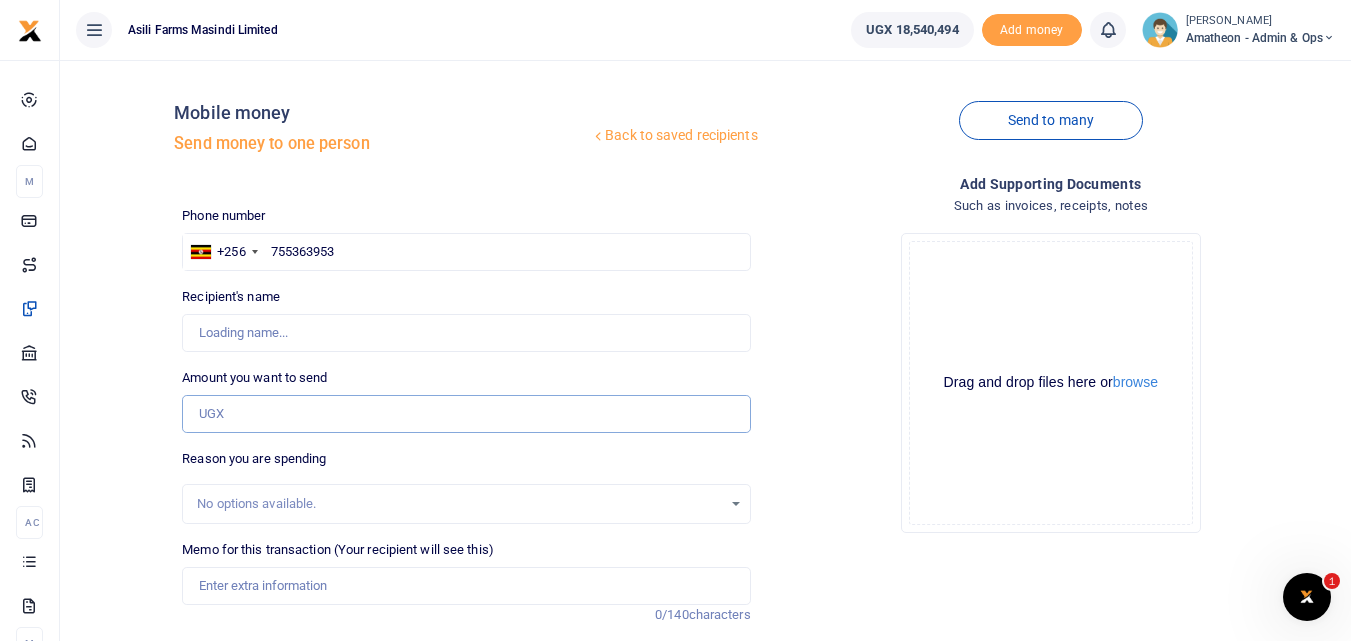type on "[PERSON_NAME]" 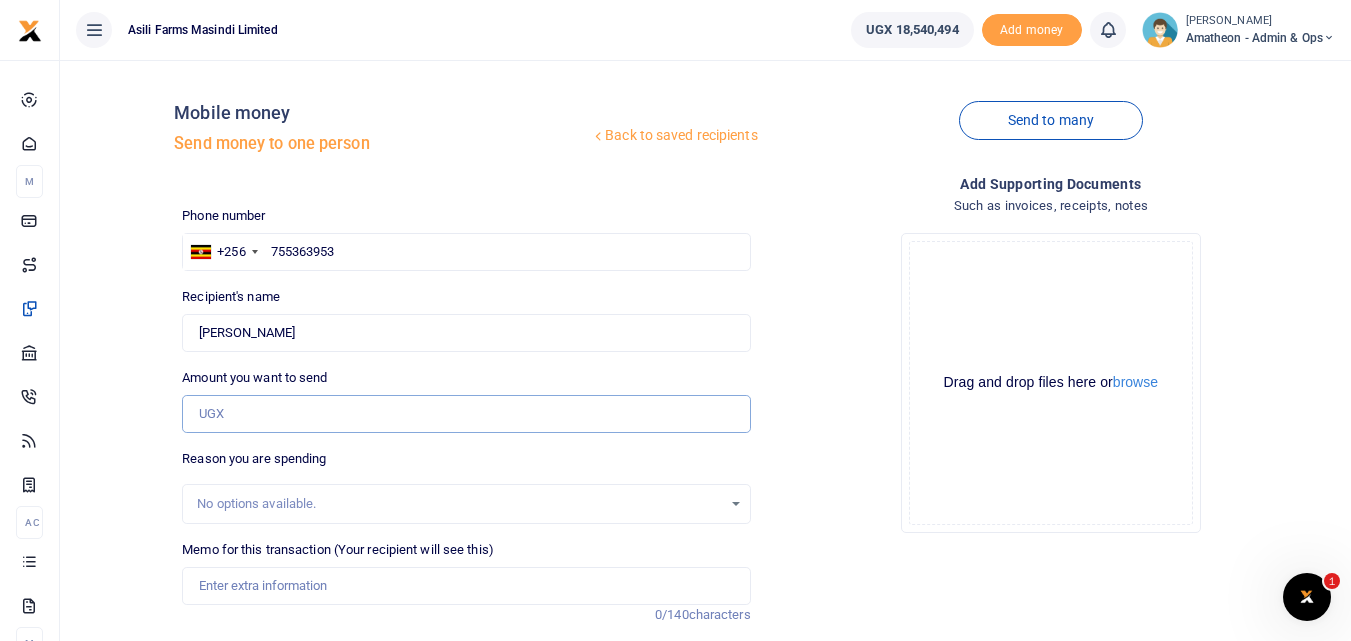 click on "Amount you want to send" at bounding box center [466, 414] 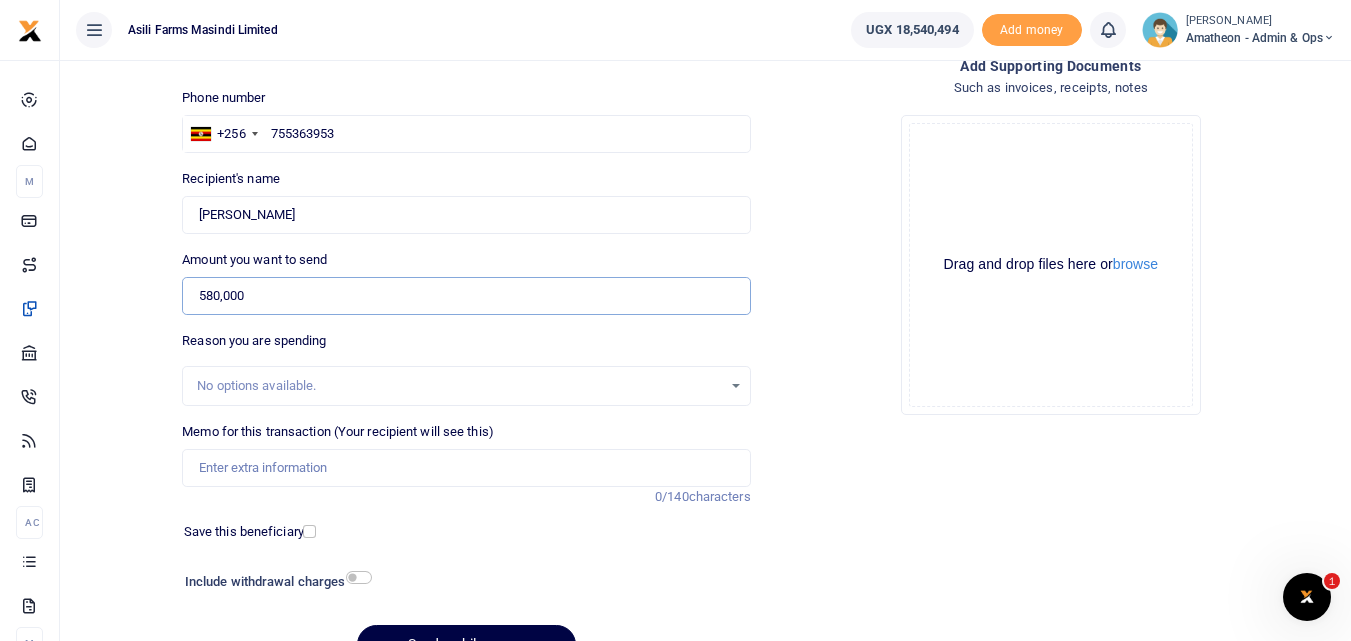 scroll, scrollTop: 139, scrollLeft: 0, axis: vertical 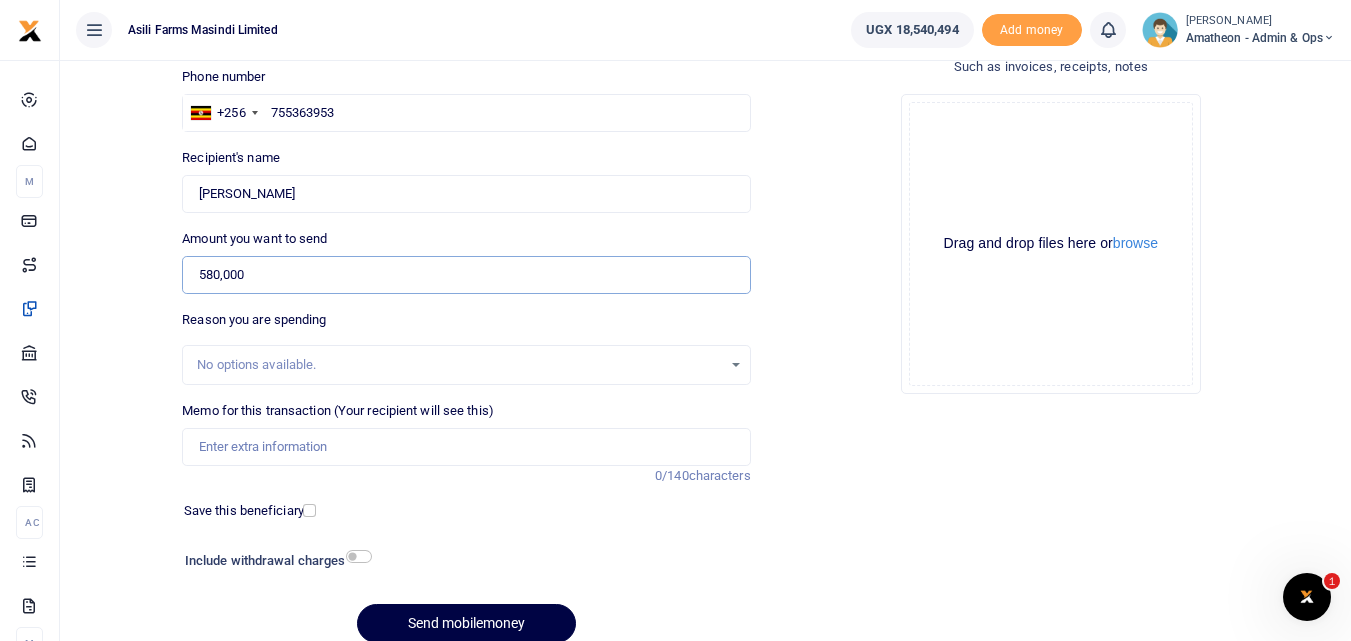 type on "580,000" 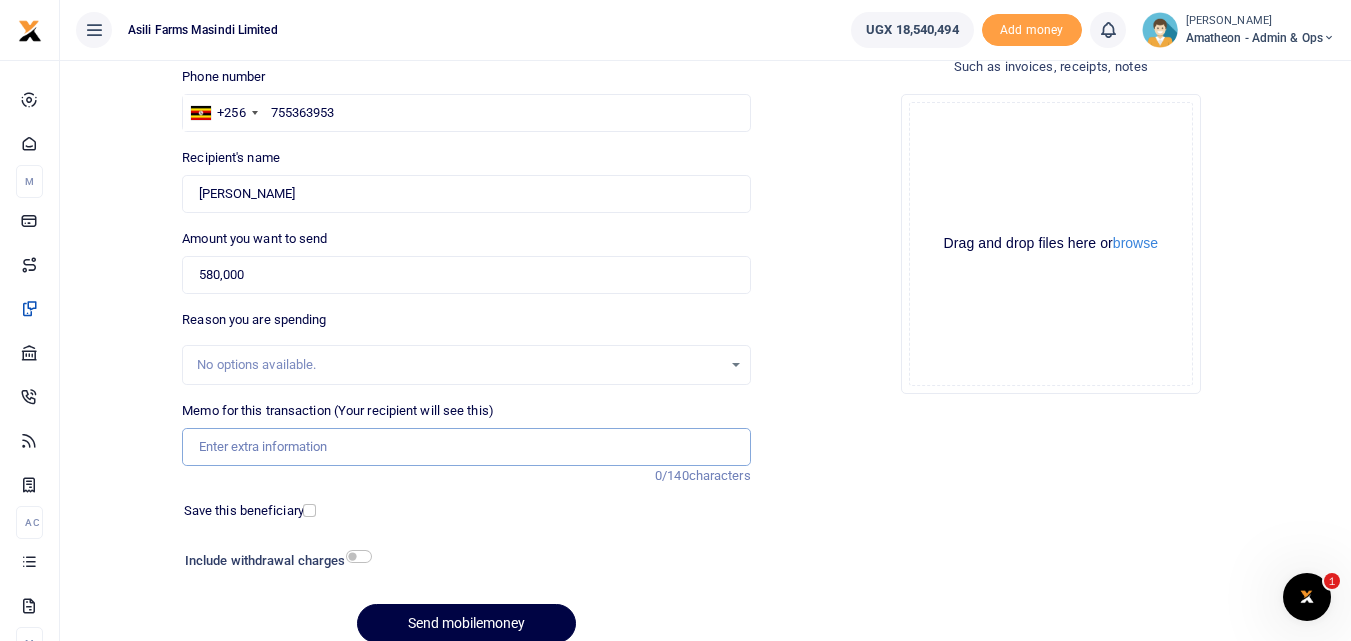 click on "Memo for this transaction (Your recipient will see this)" at bounding box center [466, 447] 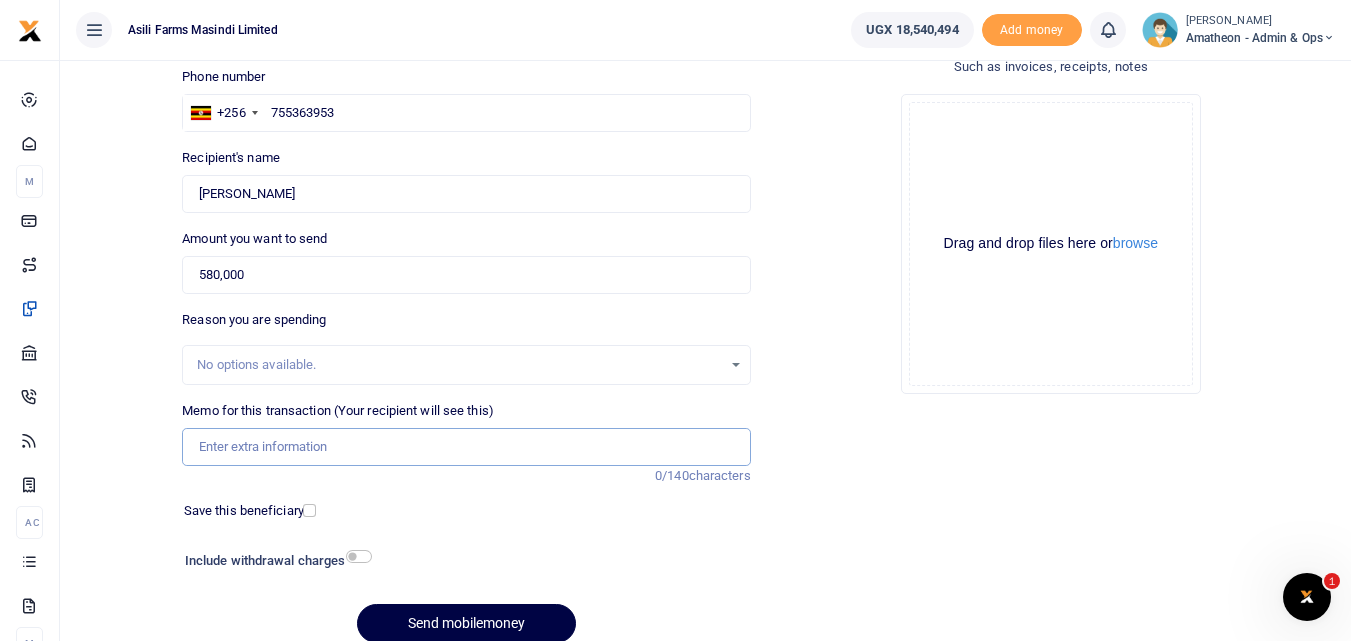 click on "Memo for this transaction (Your recipient will see this)" at bounding box center (466, 447) 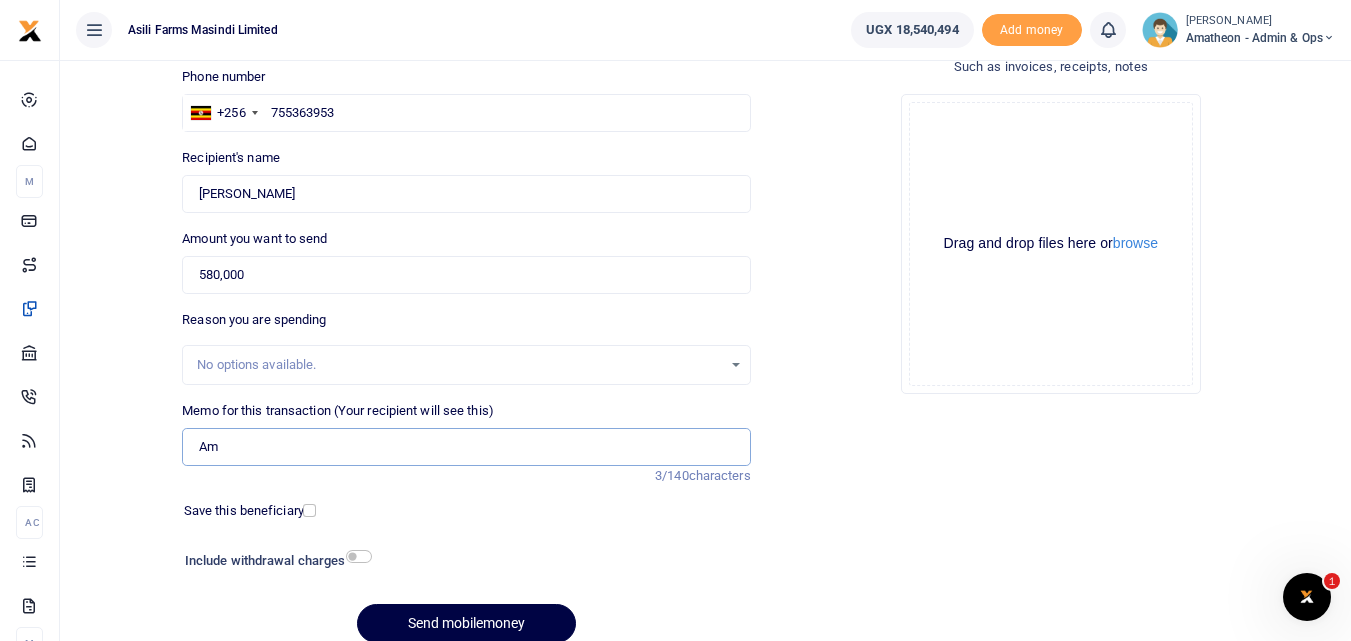 type on "A" 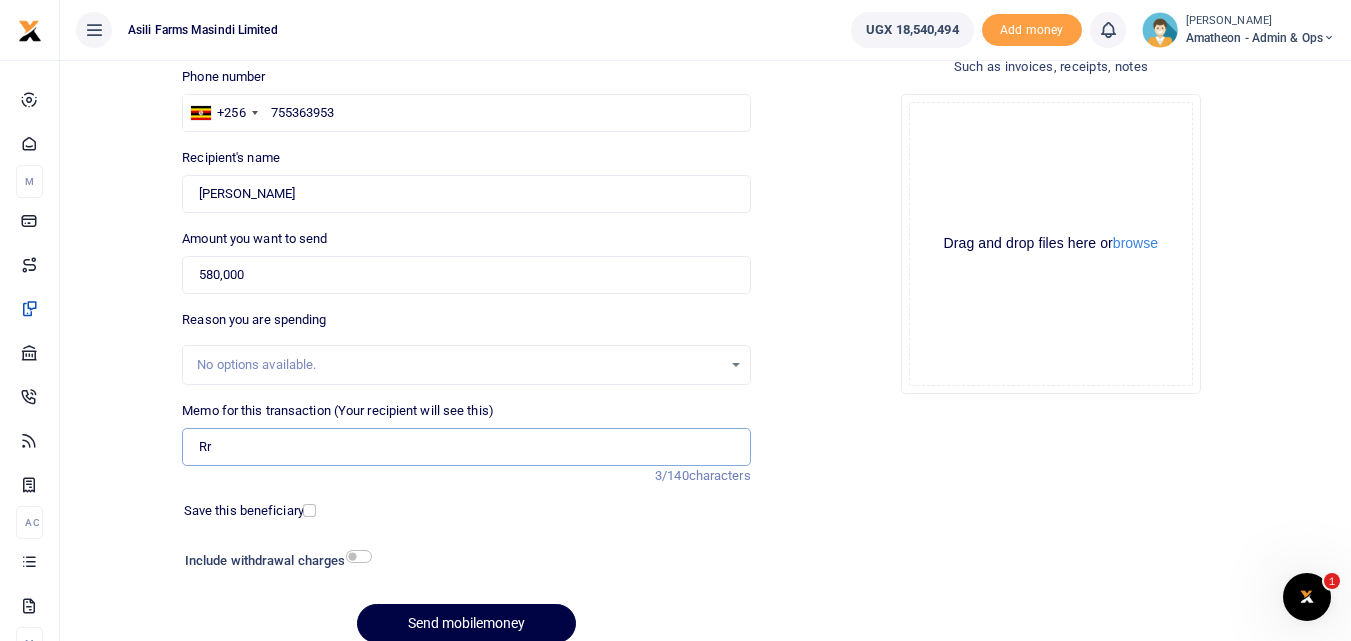 type on "R" 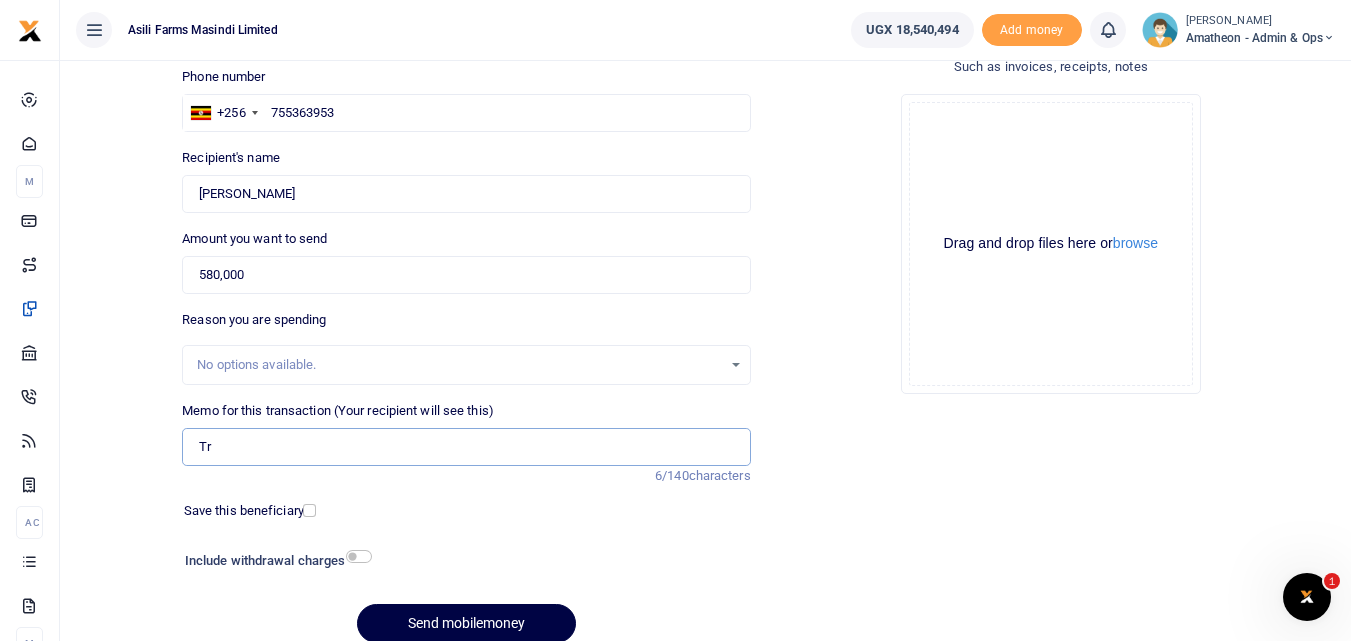 type on "T" 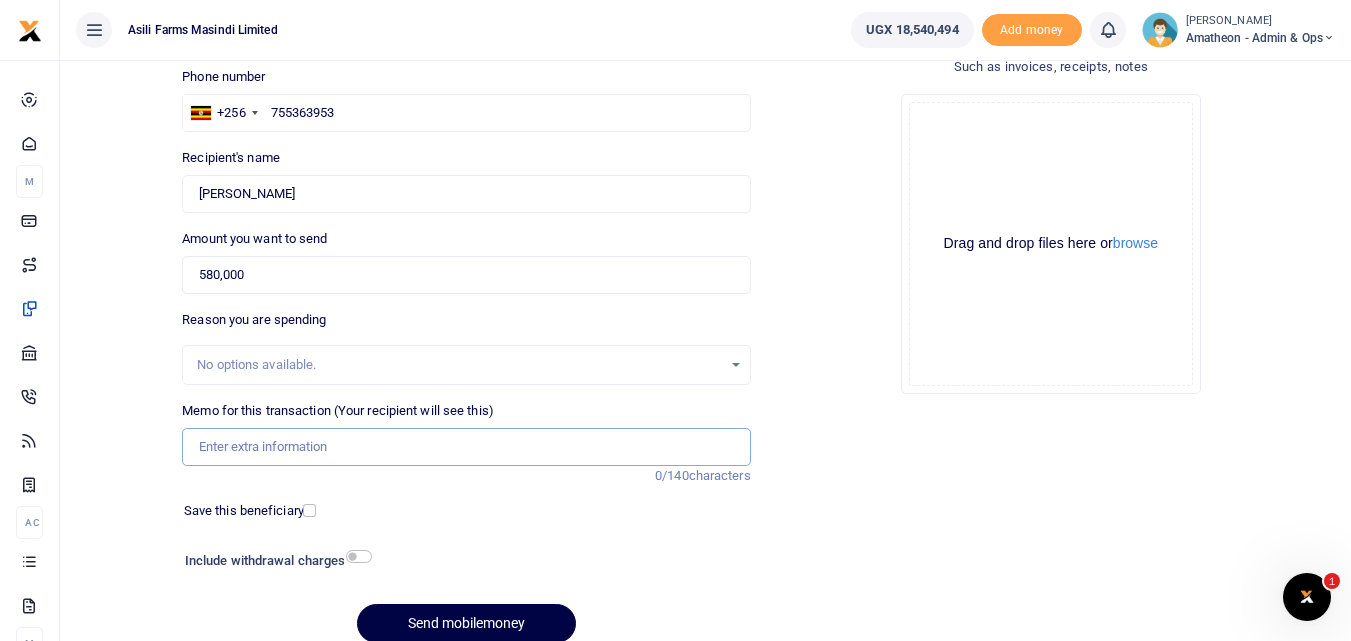 type on "a" 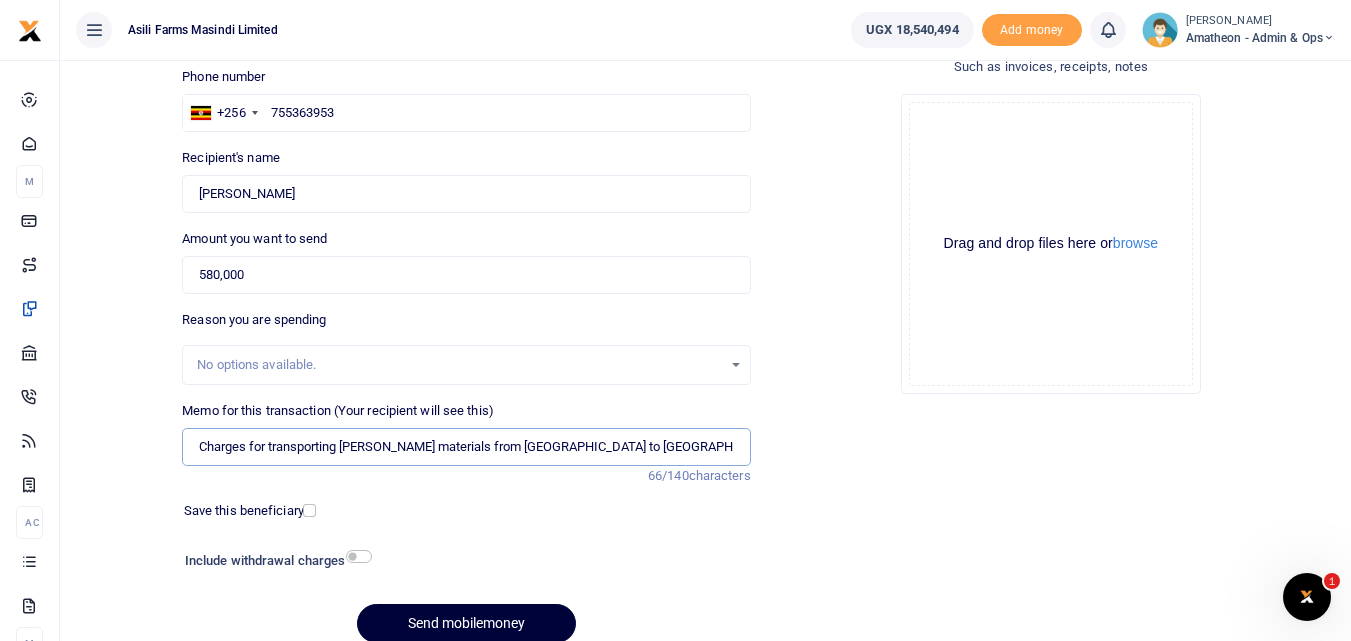 type on "Charges for transporting [PERSON_NAME] materials from [GEOGRAPHIC_DATA] to [GEOGRAPHIC_DATA]" 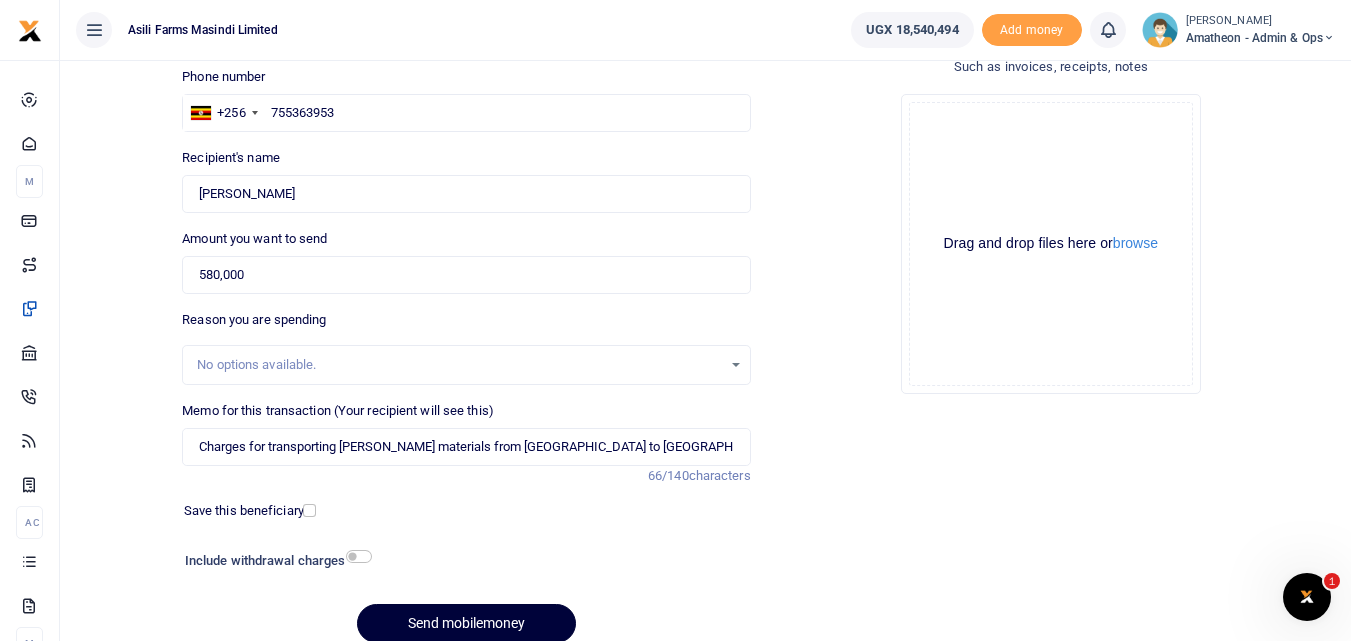 click on "Send mobilemoney" at bounding box center [466, 623] 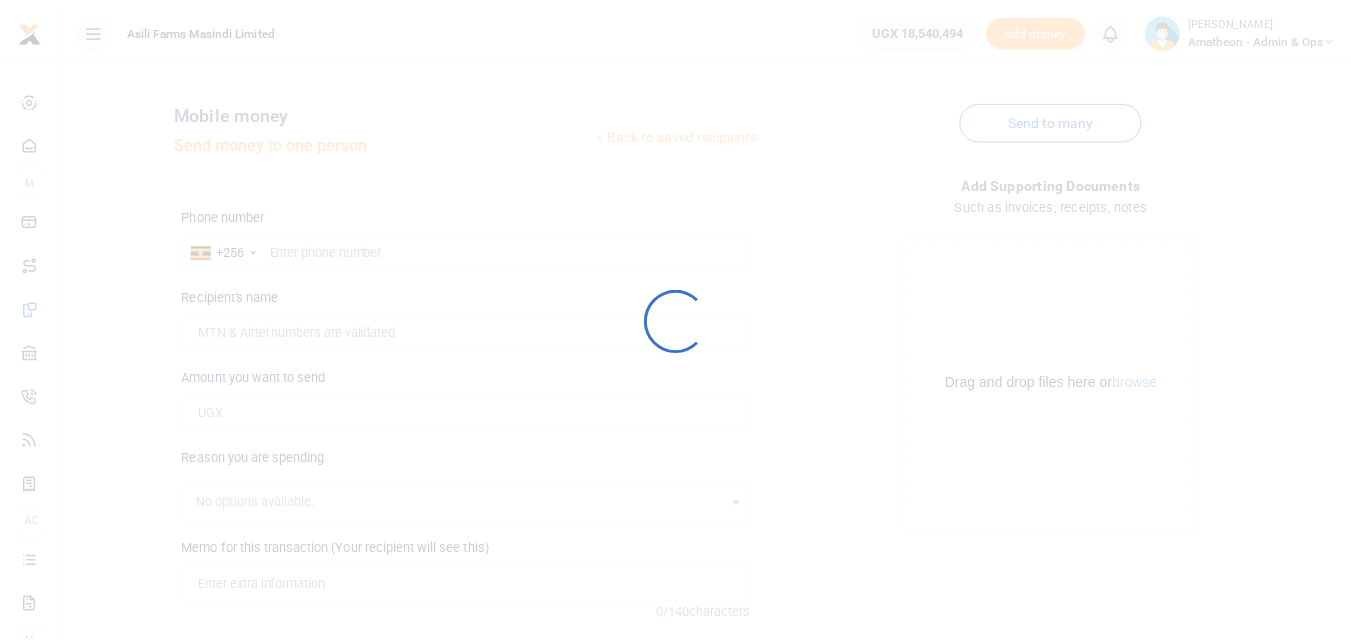 scroll, scrollTop: 139, scrollLeft: 0, axis: vertical 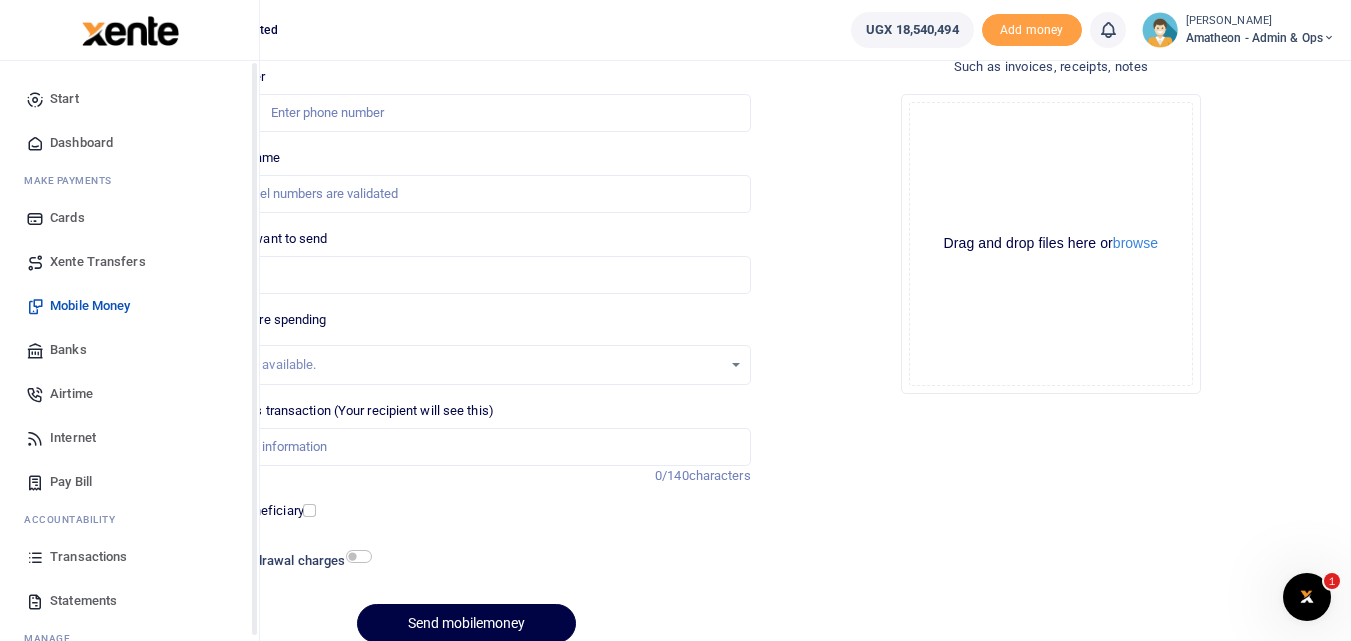 click on "Transactions" at bounding box center [129, 557] 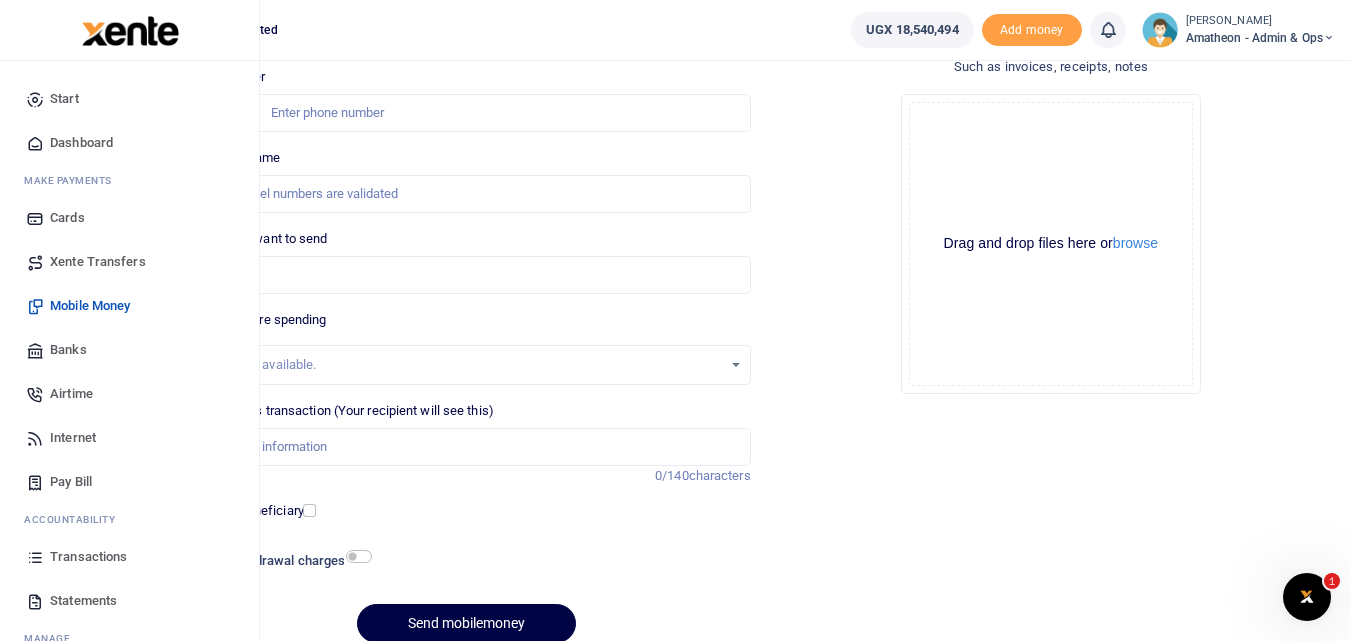 click at bounding box center [35, 557] 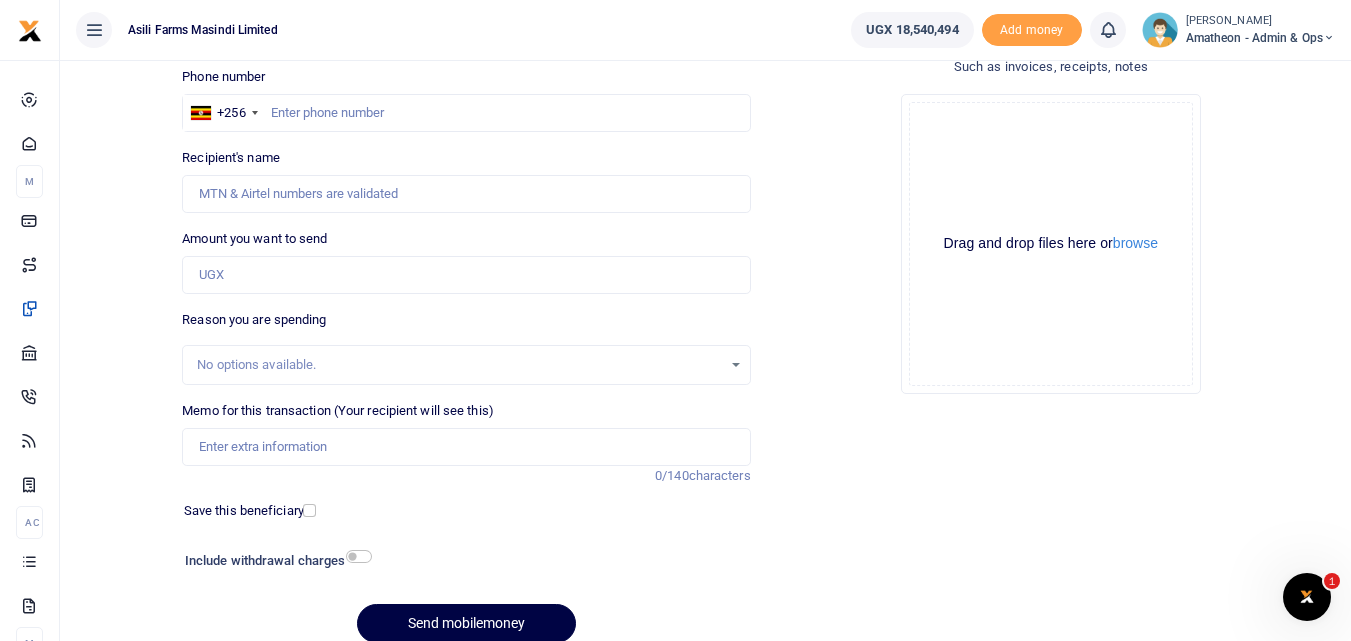 drag, startPoint x: 41, startPoint y: 559, endPoint x: 74, endPoint y: 592, distance: 46.66905 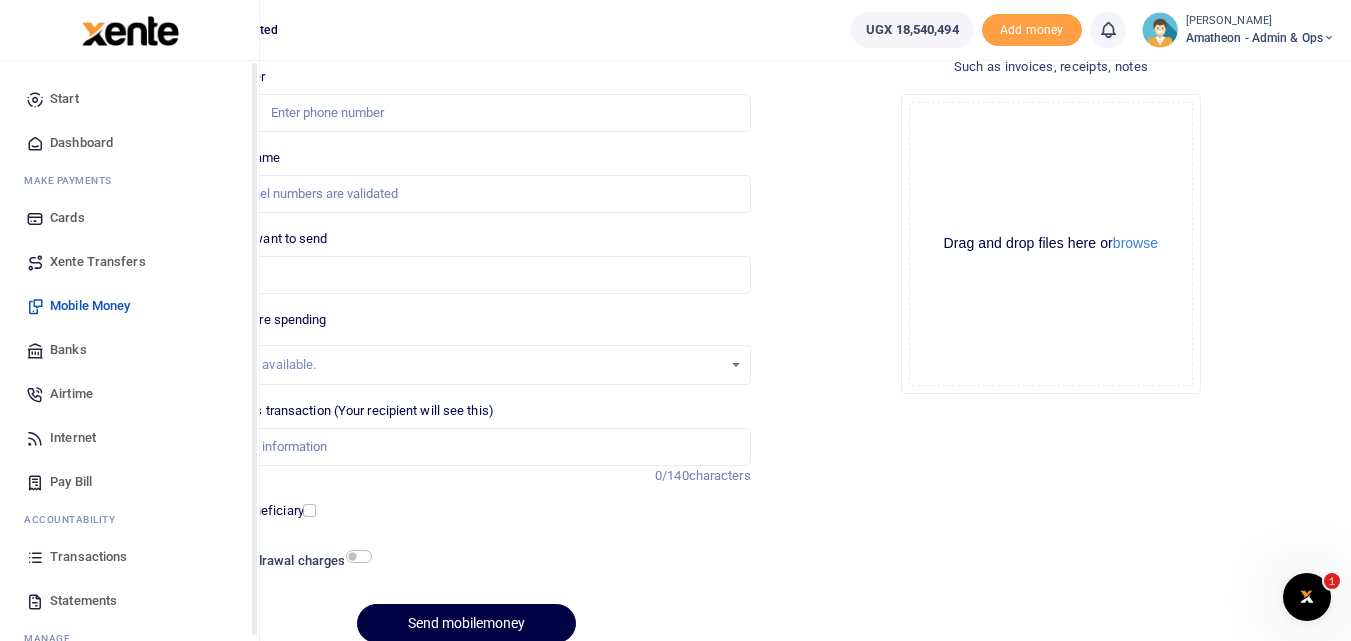 click on "Transactions" at bounding box center (129, 557) 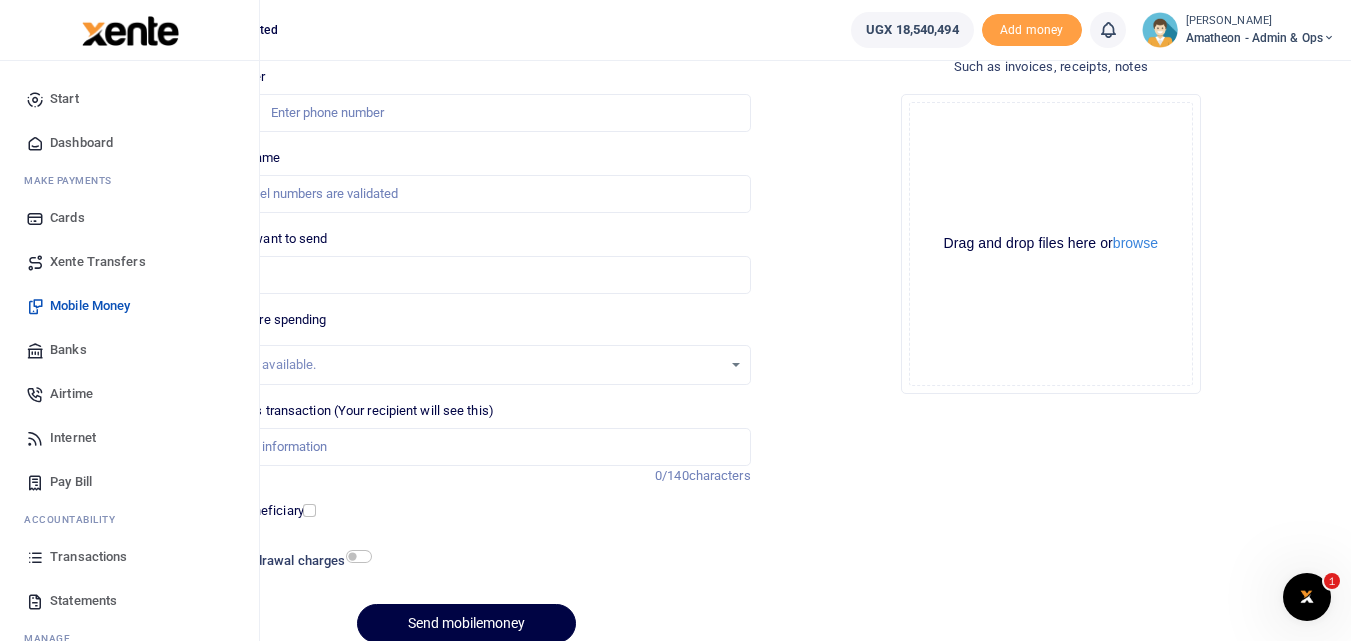 click at bounding box center (35, 557) 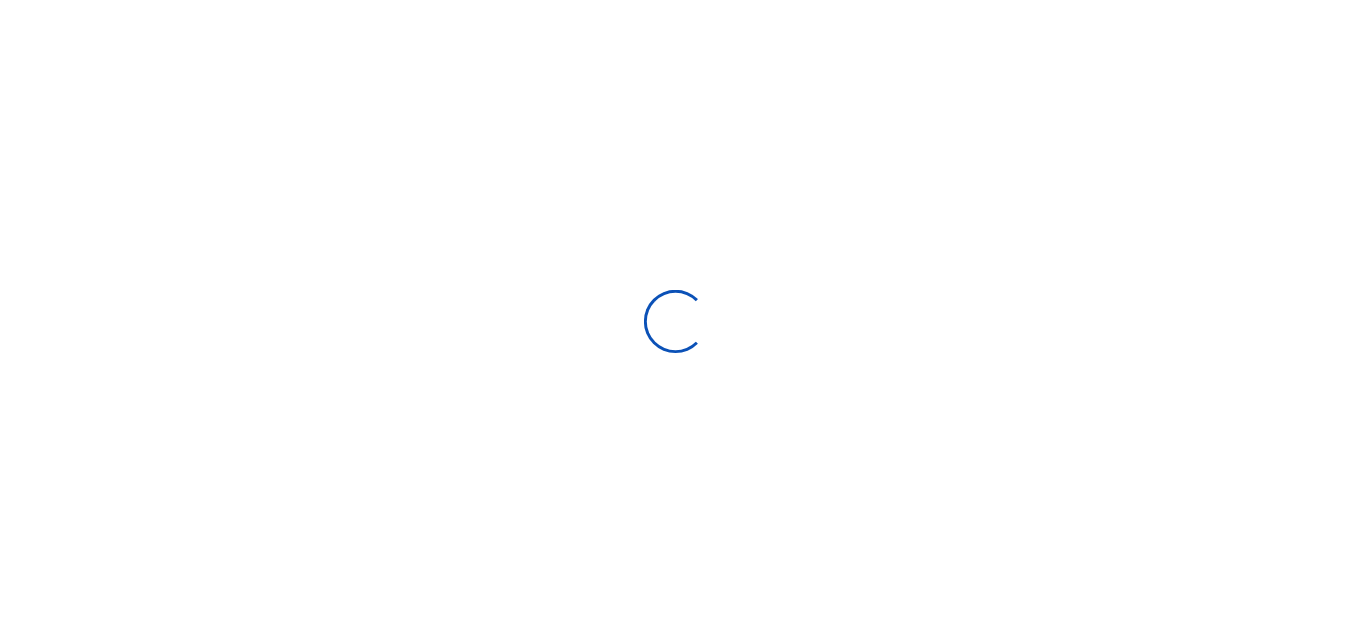 scroll, scrollTop: 0, scrollLeft: 0, axis: both 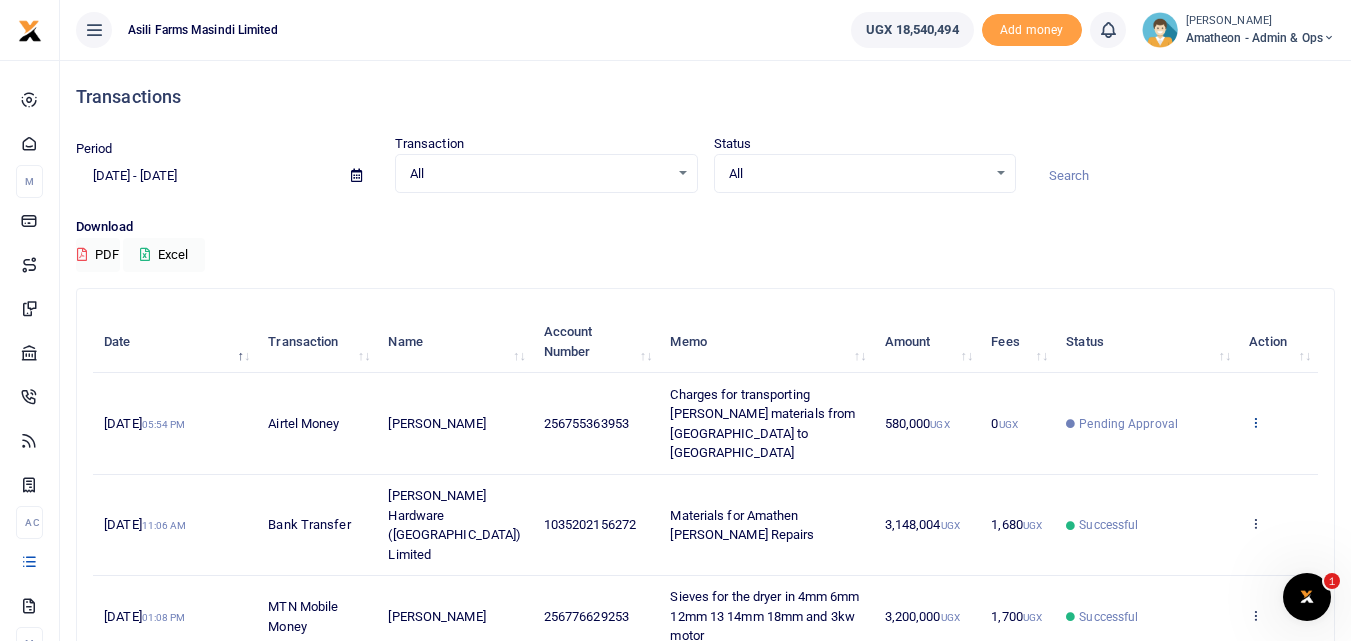 click at bounding box center [1255, 422] 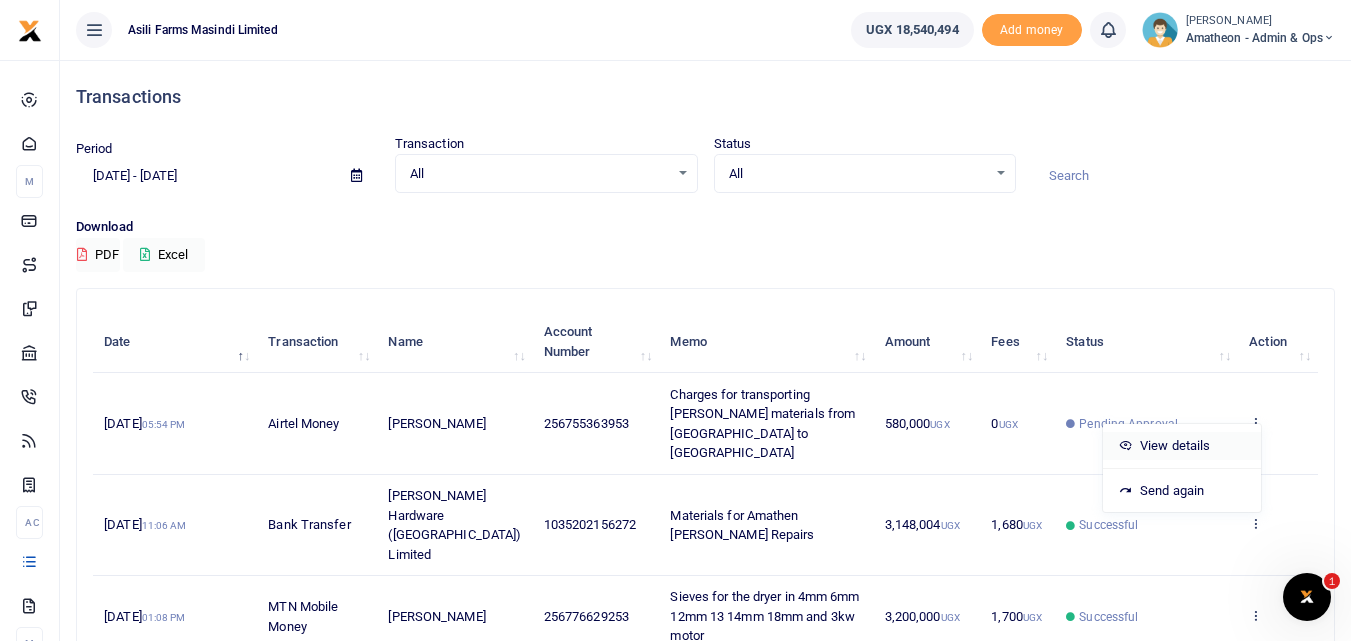 click on "View details" at bounding box center (1182, 446) 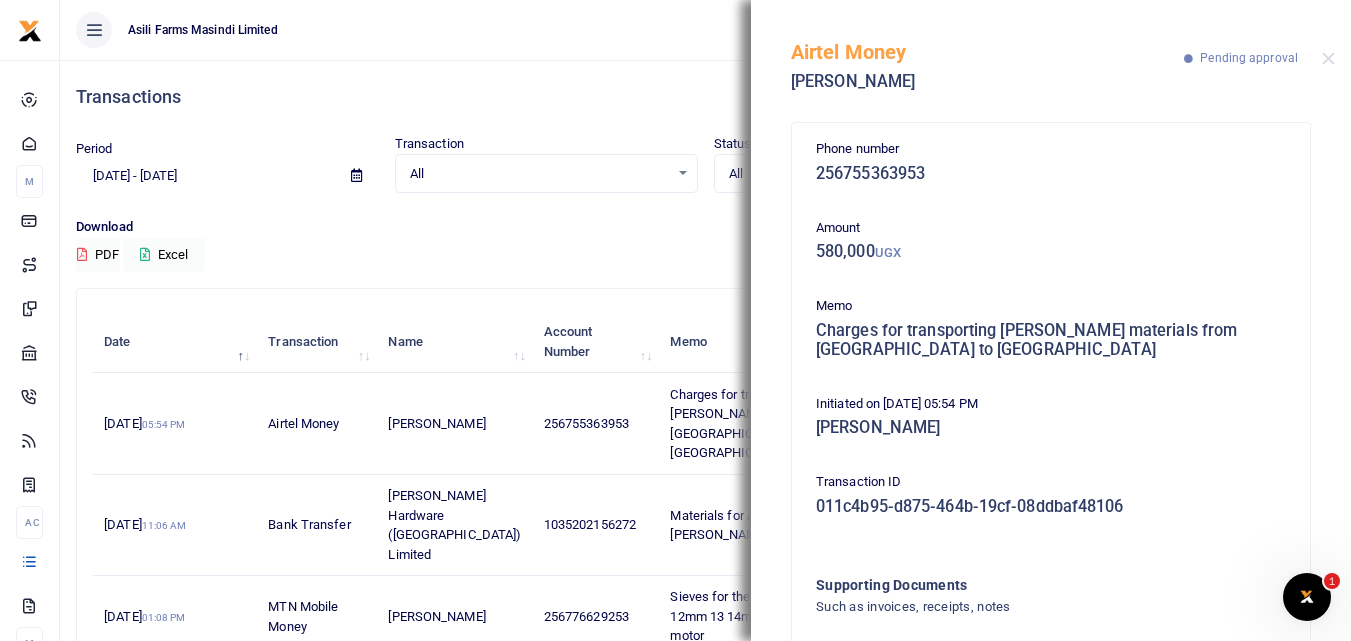 scroll, scrollTop: 139, scrollLeft: 0, axis: vertical 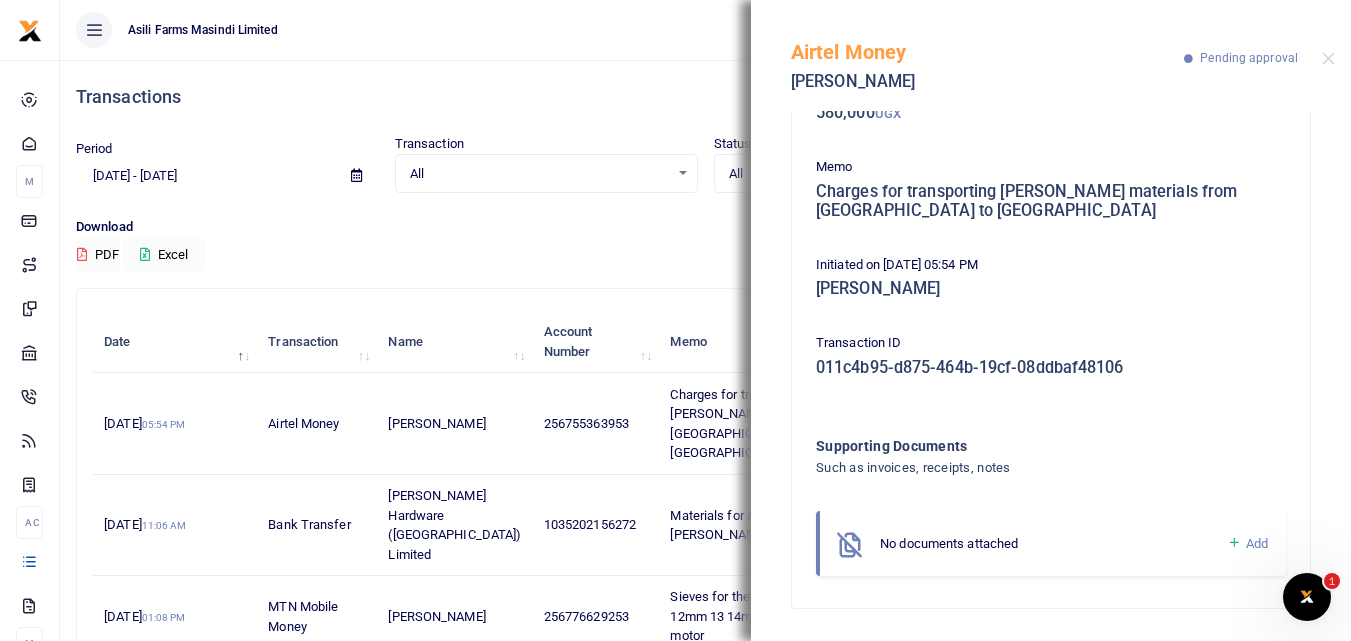 click at bounding box center [1234, 543] 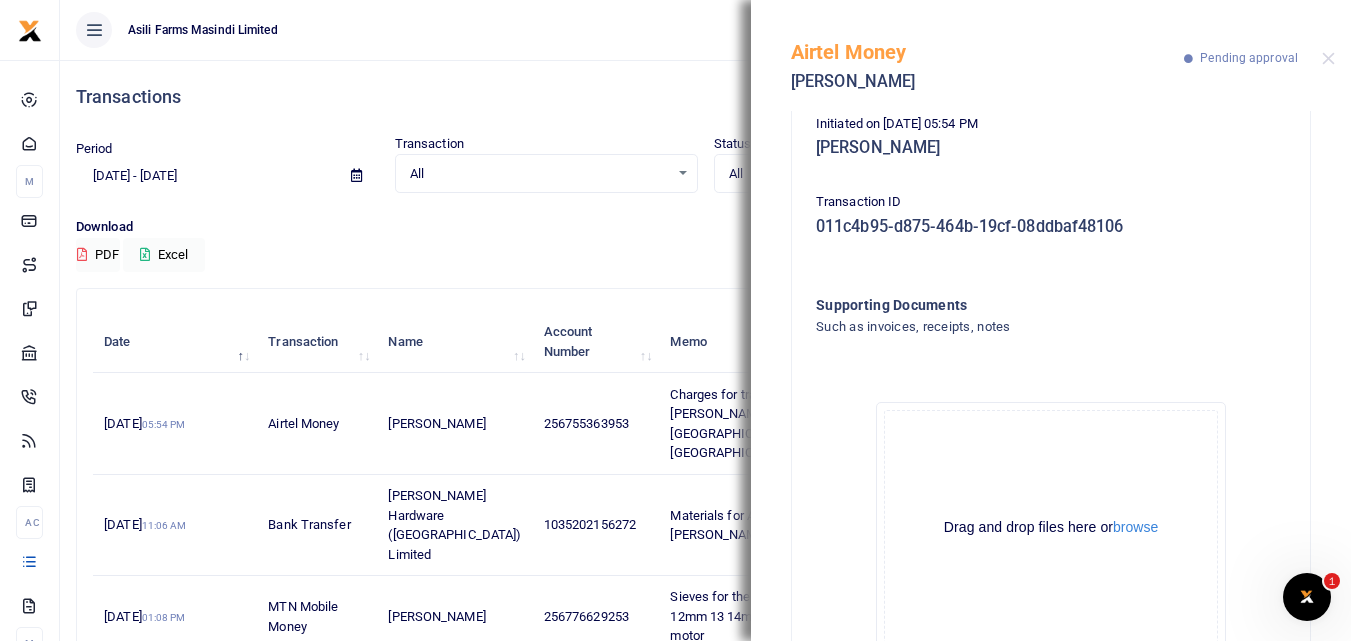 scroll, scrollTop: 342, scrollLeft: 0, axis: vertical 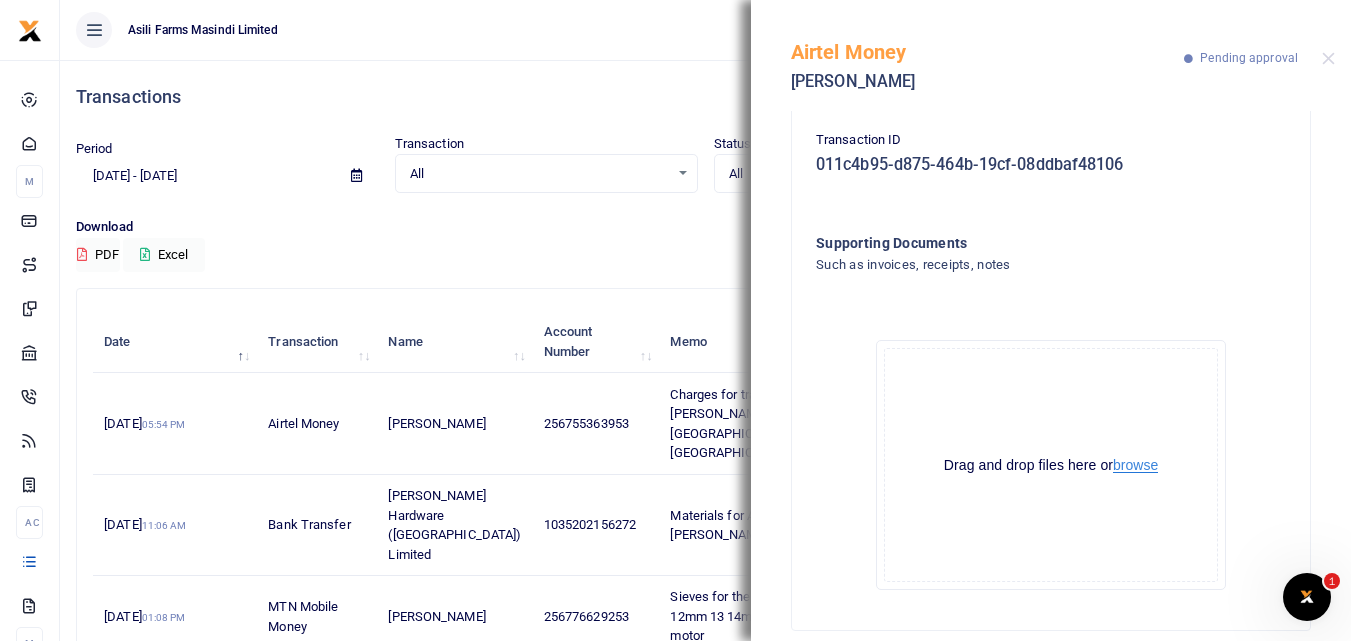 click on "browse" at bounding box center [1135, 465] 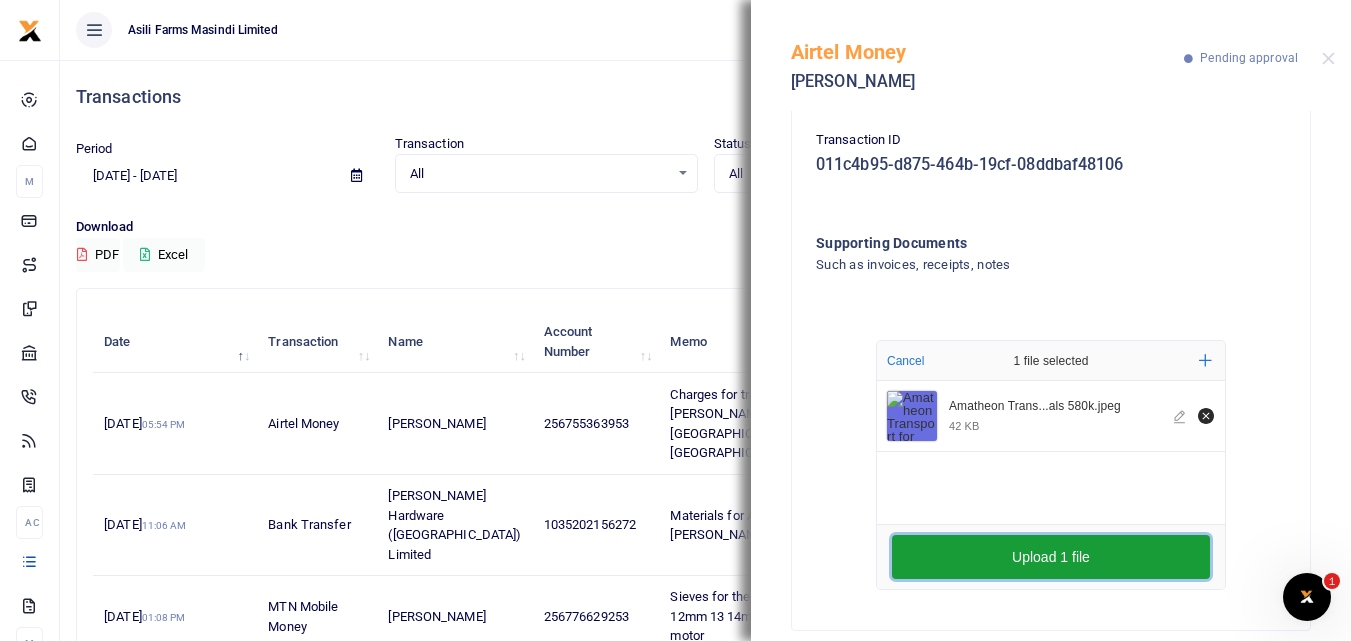 click on "Upload 1 file" at bounding box center (1051, 557) 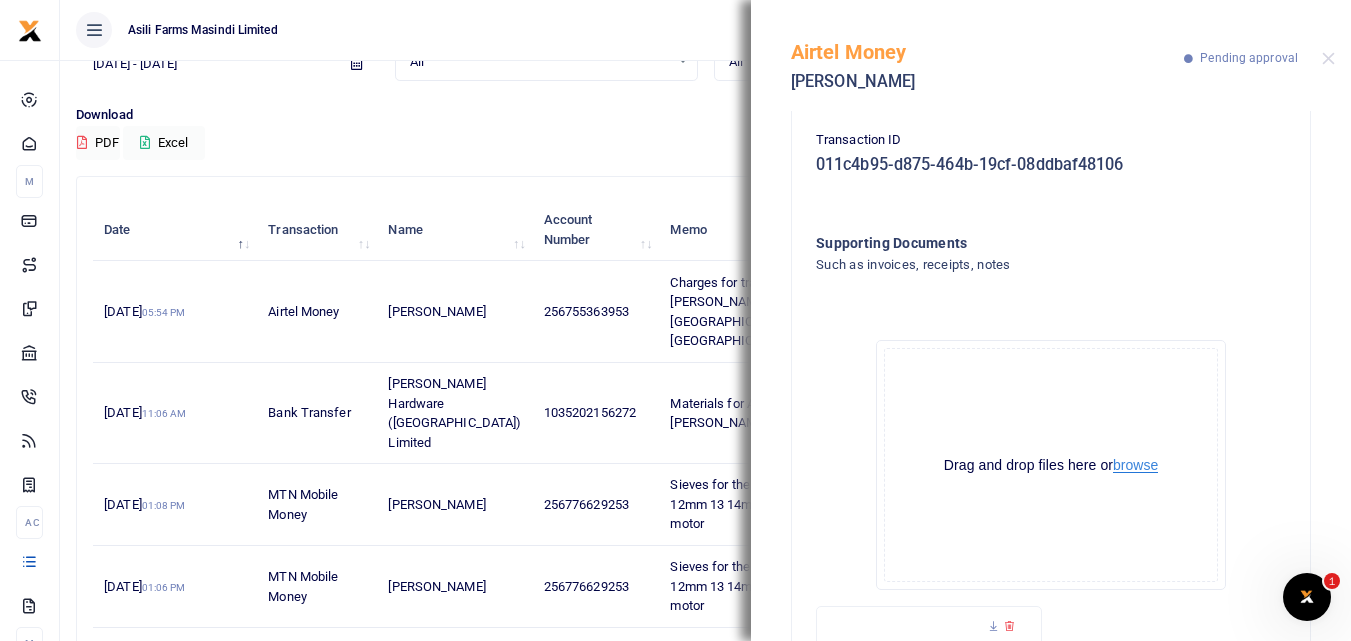 scroll, scrollTop: 101, scrollLeft: 0, axis: vertical 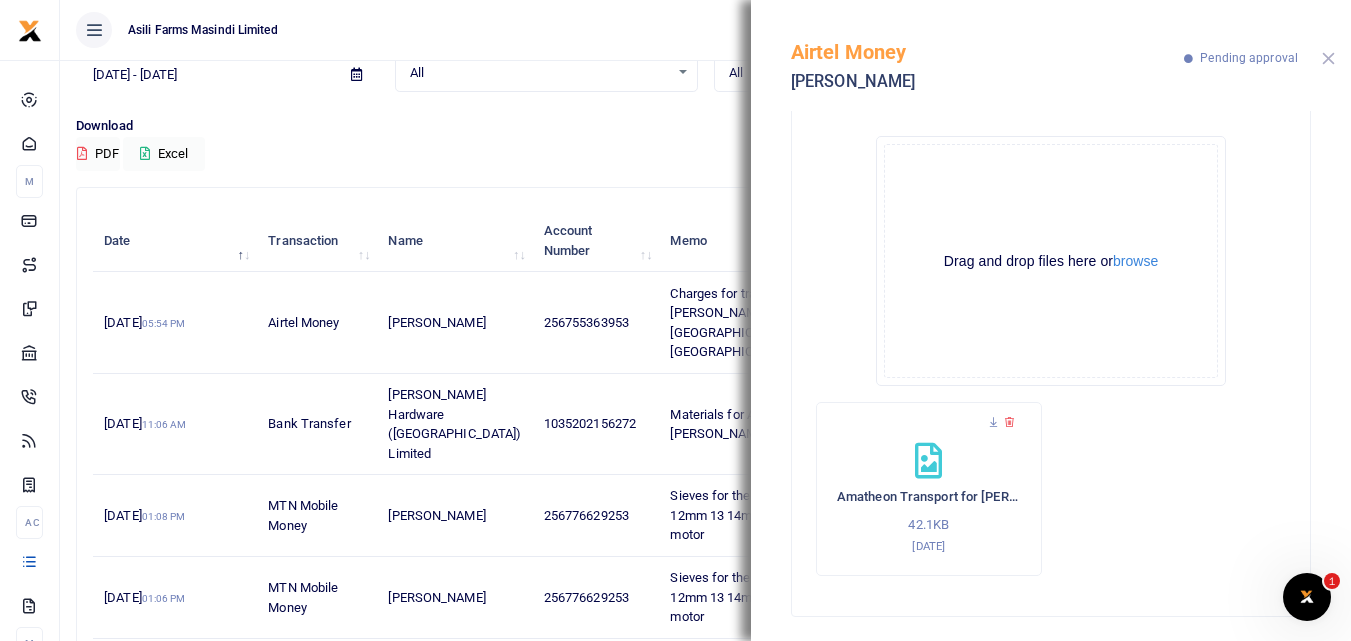 click at bounding box center (1328, 58) 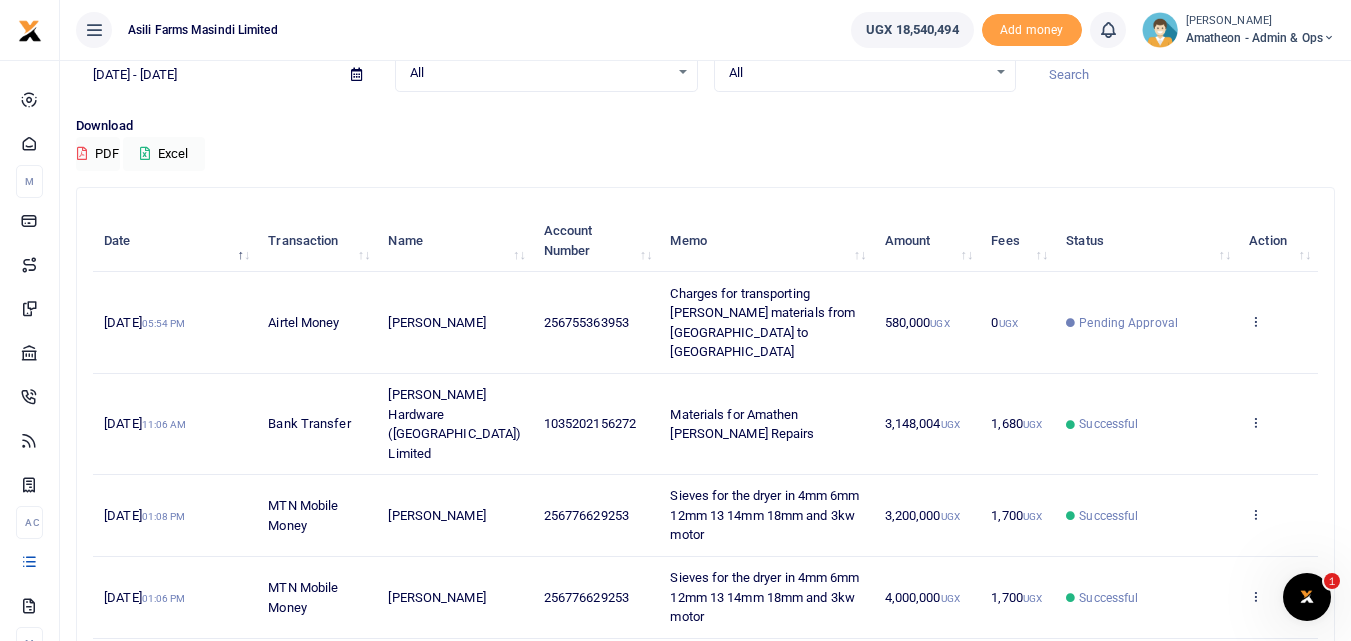 drag, startPoint x: 1329, startPoint y: 54, endPoint x: 770, endPoint y: 191, distance: 575.5432 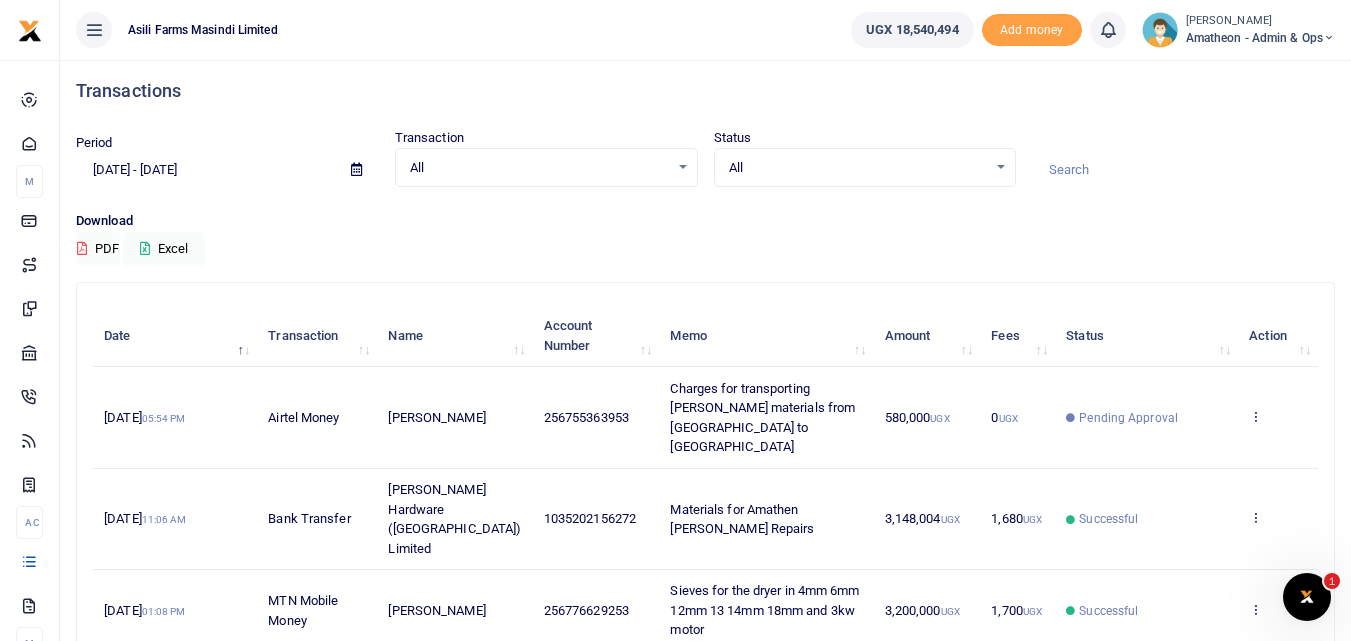 scroll, scrollTop: 4, scrollLeft: 0, axis: vertical 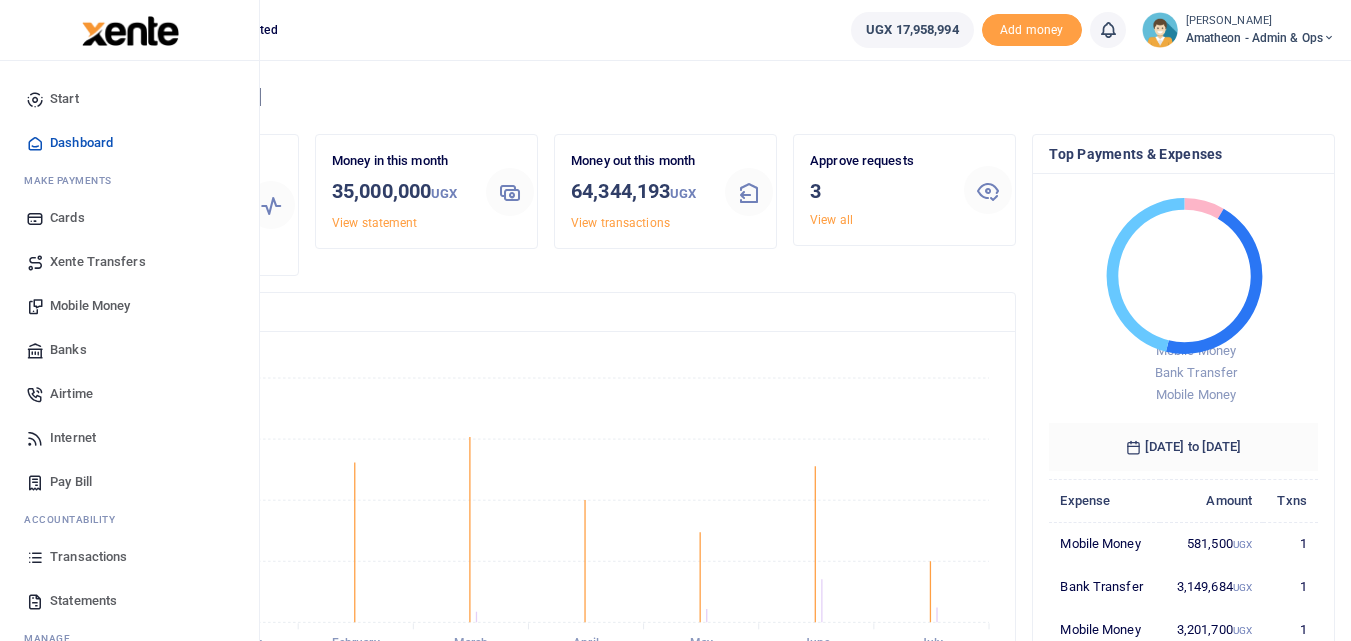 click at bounding box center (35, 557) 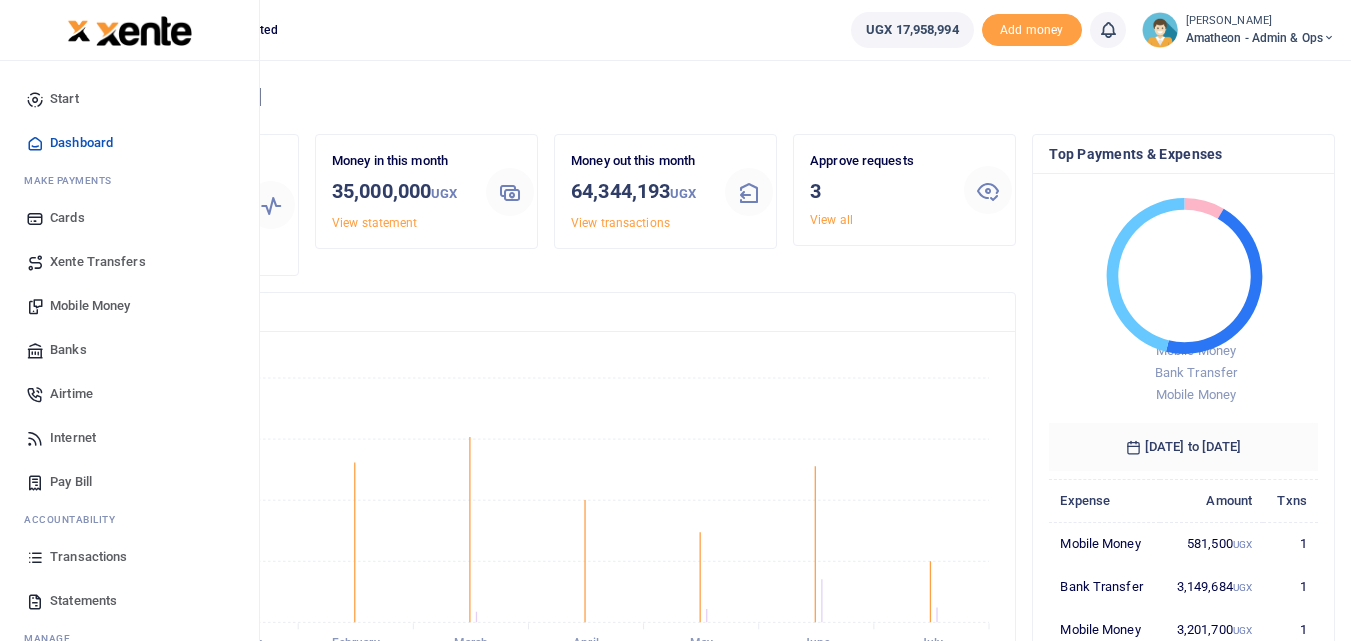 scroll, scrollTop: 16, scrollLeft: 16, axis: both 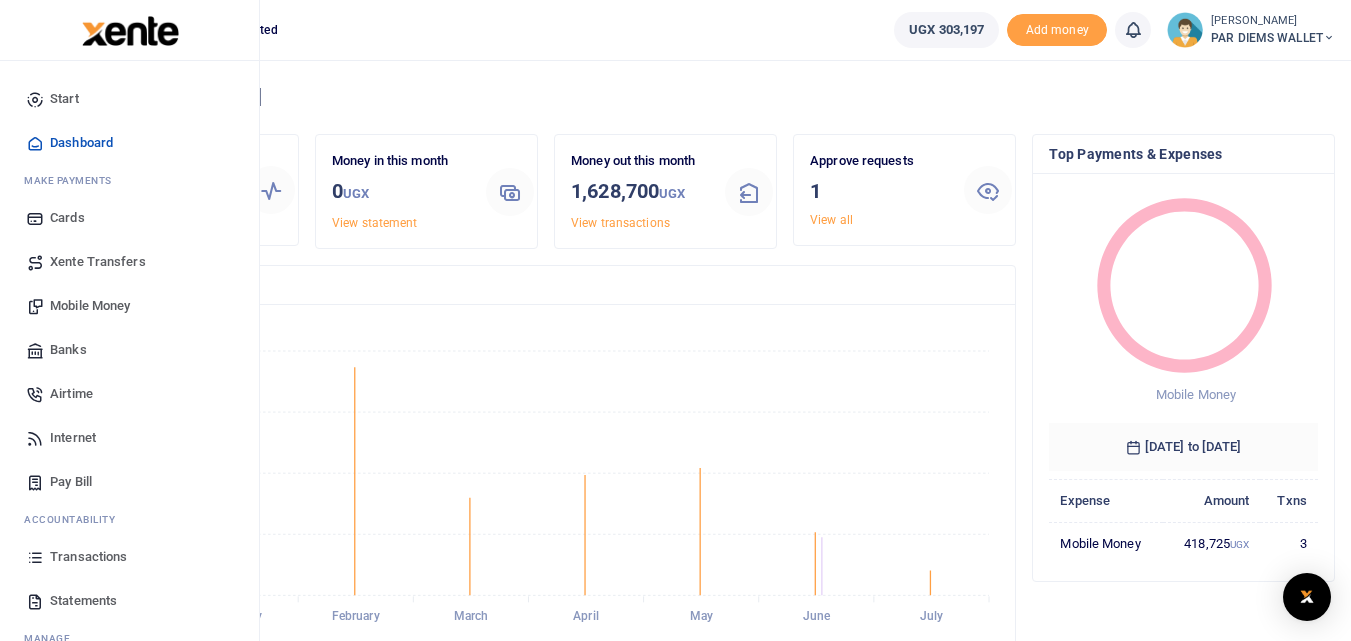 click at bounding box center (35, 557) 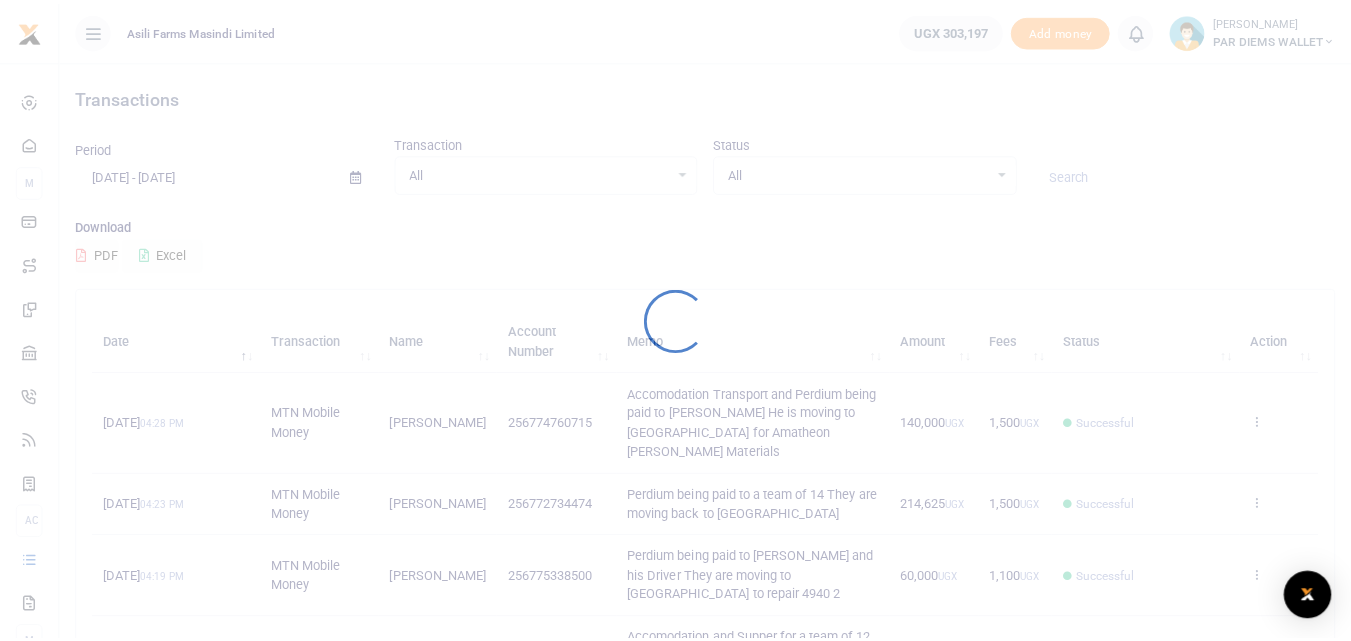 scroll, scrollTop: 0, scrollLeft: 0, axis: both 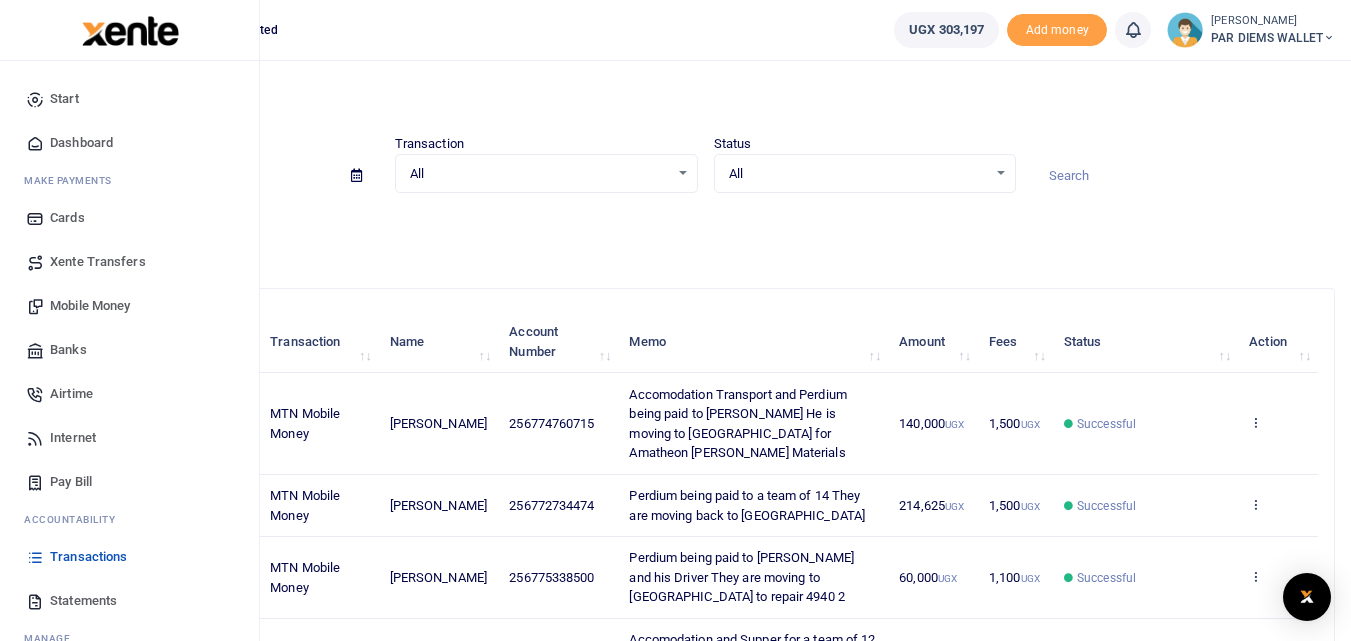 click on "Mobile Money" at bounding box center (90, 306) 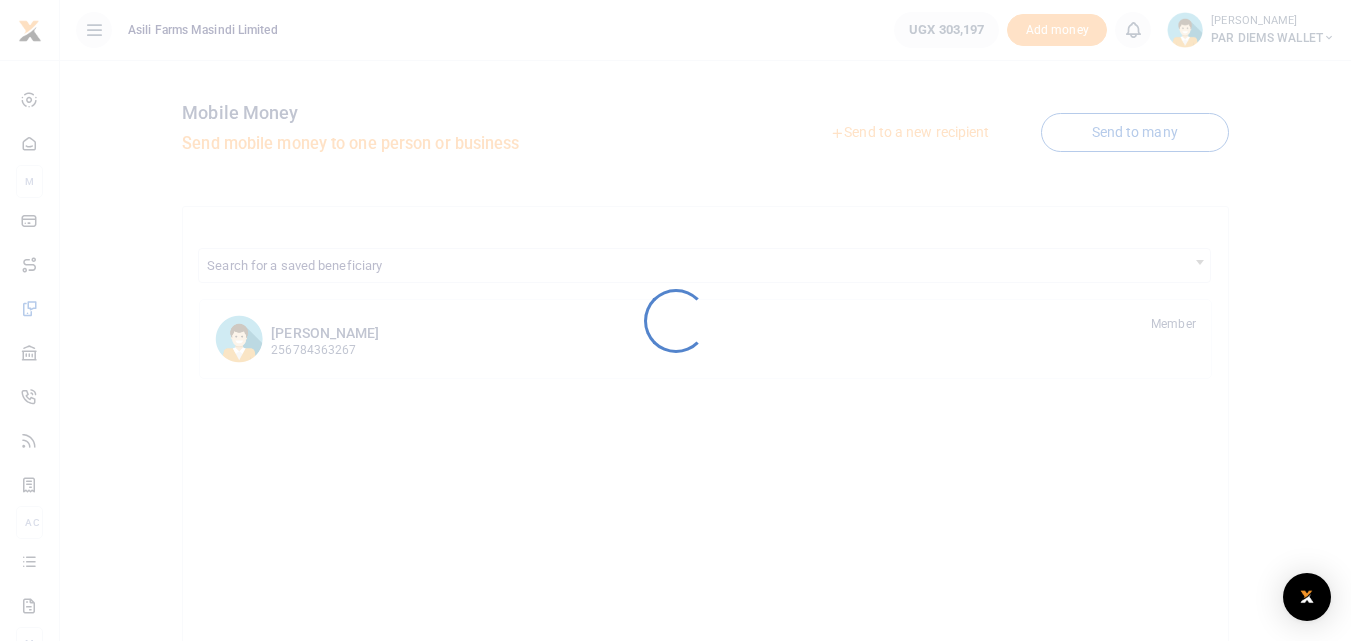 scroll, scrollTop: 0, scrollLeft: 0, axis: both 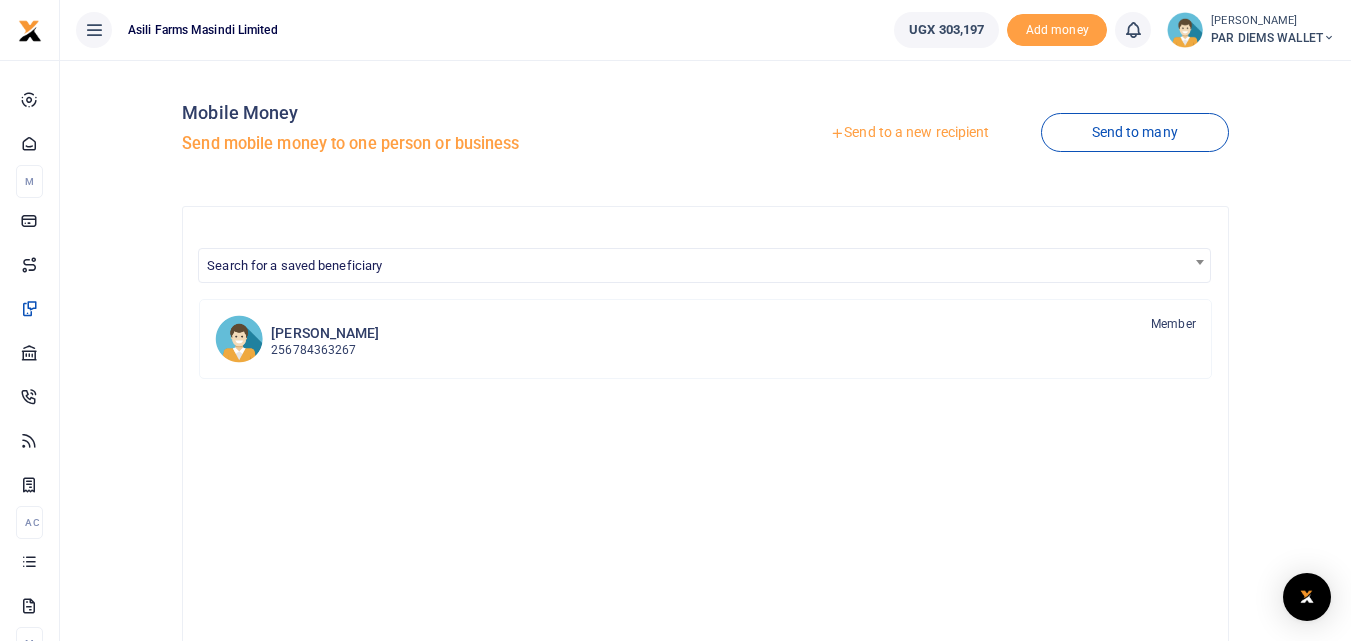 click on "Send to a new recipient" at bounding box center (909, 133) 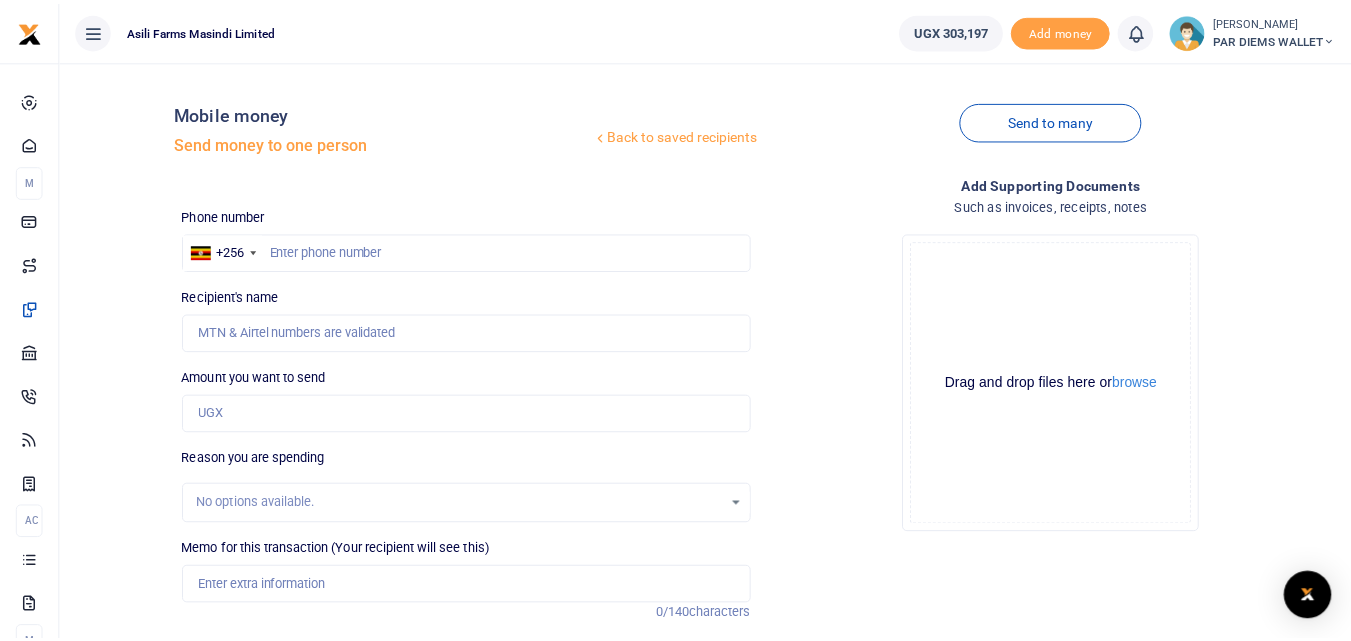 scroll, scrollTop: 0, scrollLeft: 0, axis: both 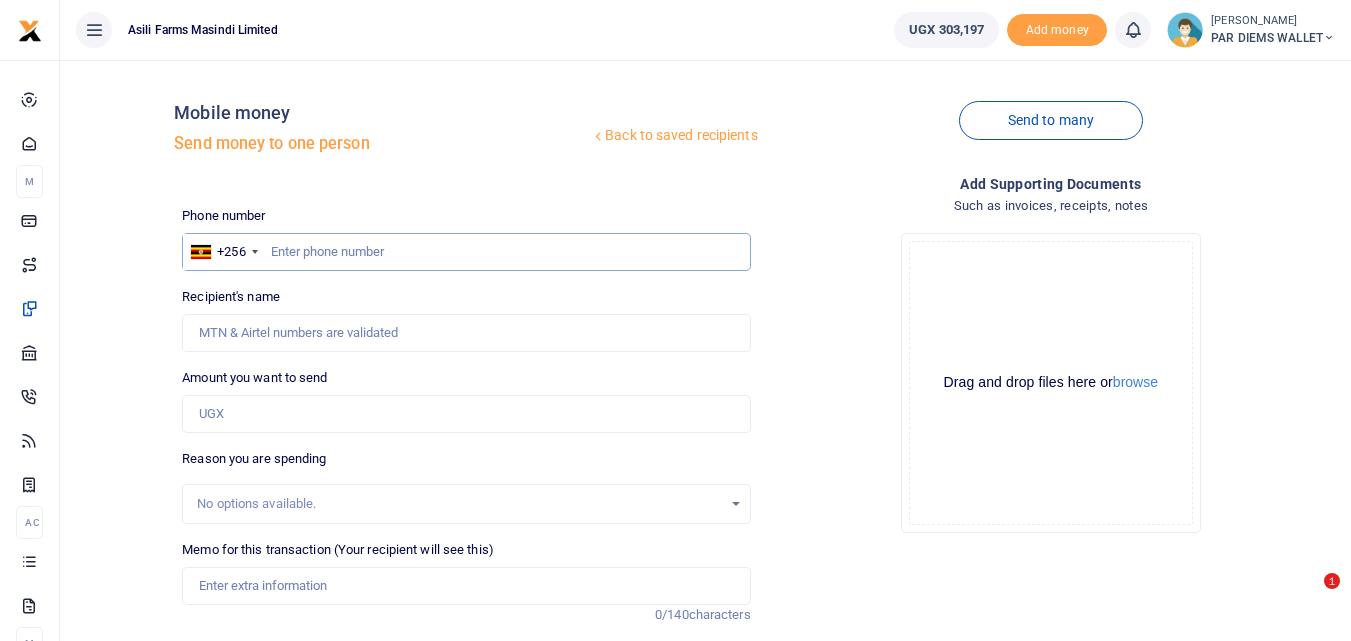 click at bounding box center (466, 252) 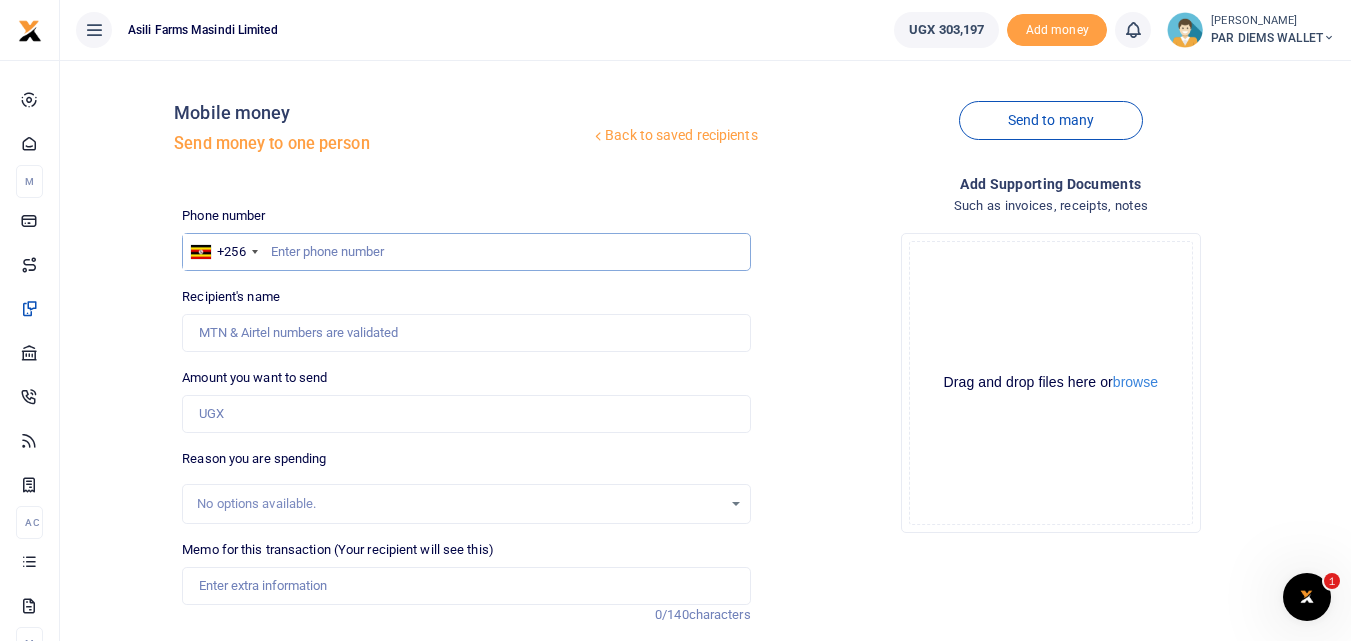 scroll, scrollTop: 0, scrollLeft: 0, axis: both 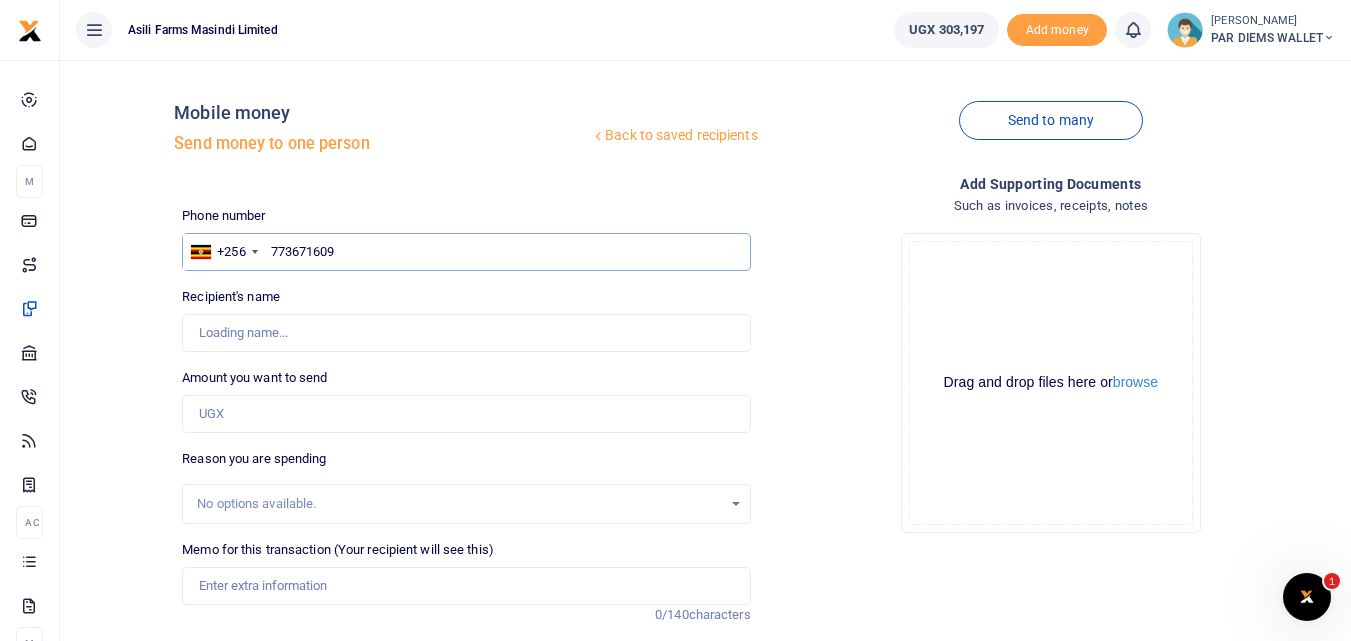 type on "773671609" 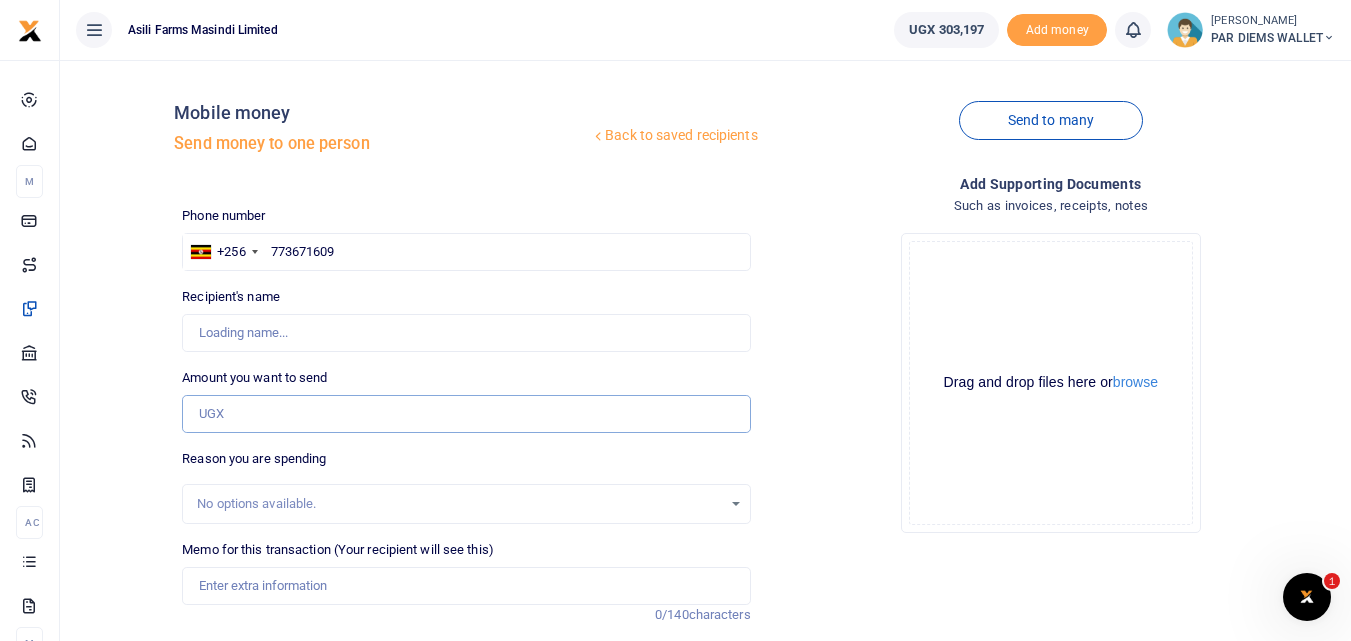 click on "Amount you want to send" at bounding box center (466, 414) 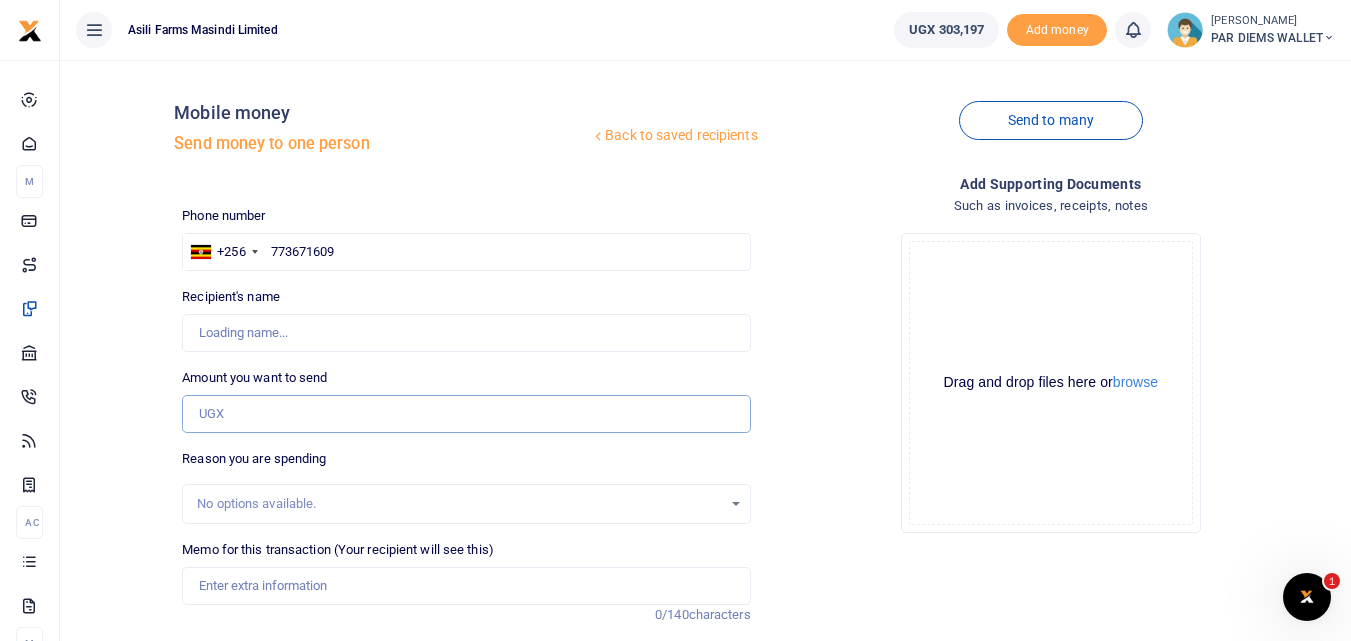 type on "[PERSON_NAME]" 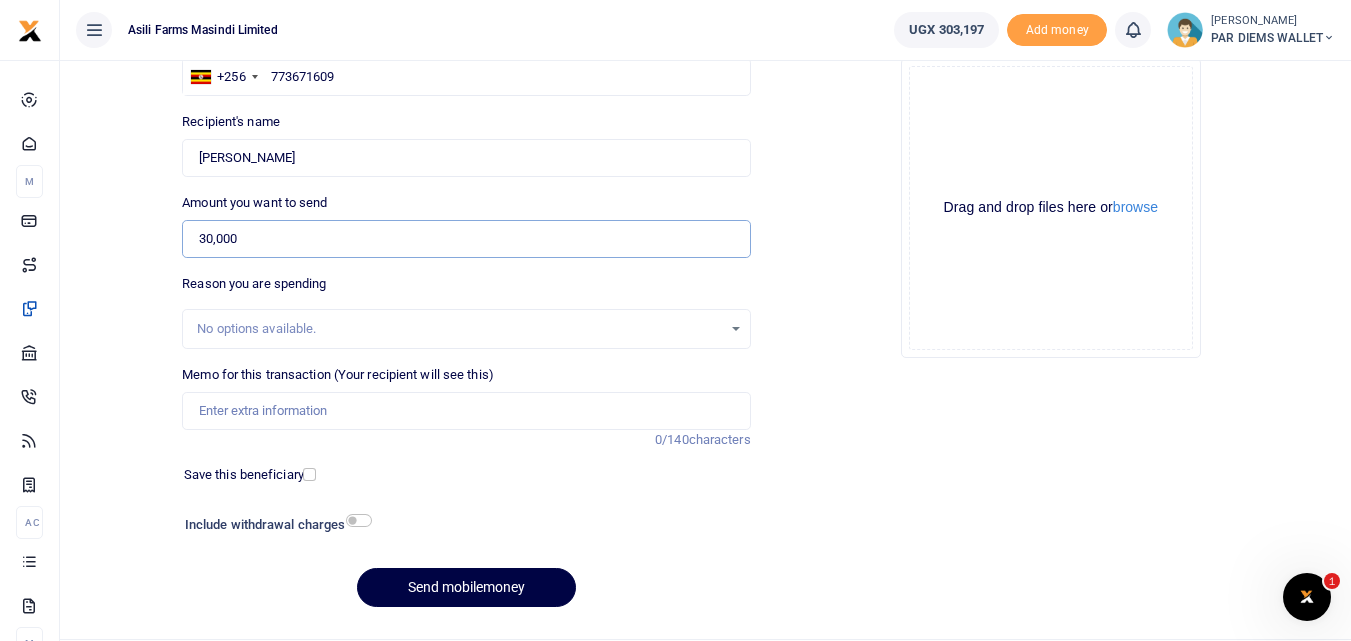 scroll, scrollTop: 225, scrollLeft: 0, axis: vertical 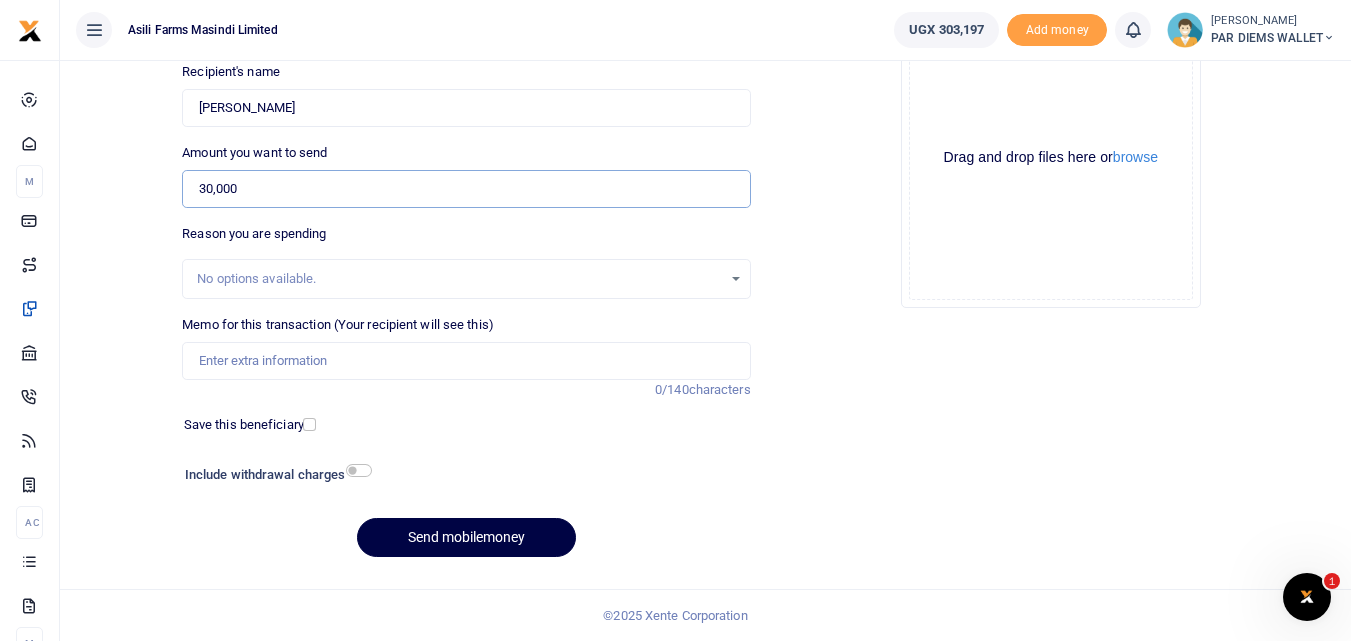 type on "30,000" 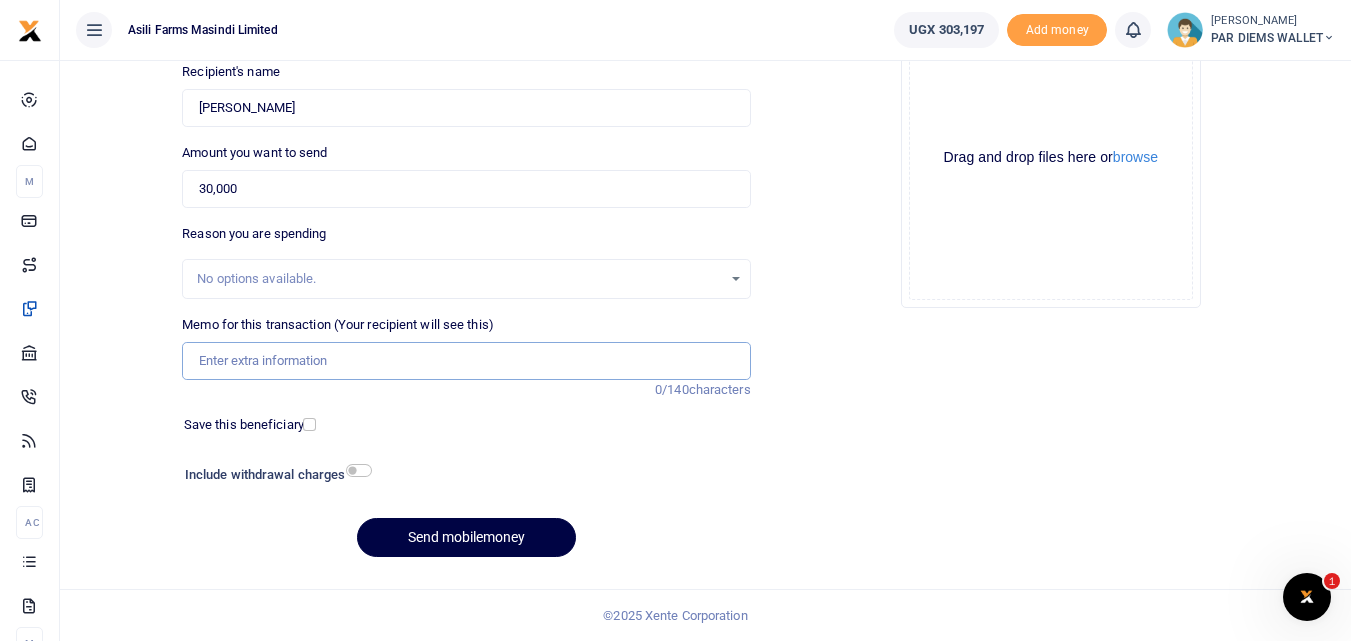 click on "Memo for this transaction (Your recipient will see this)" at bounding box center (466, 361) 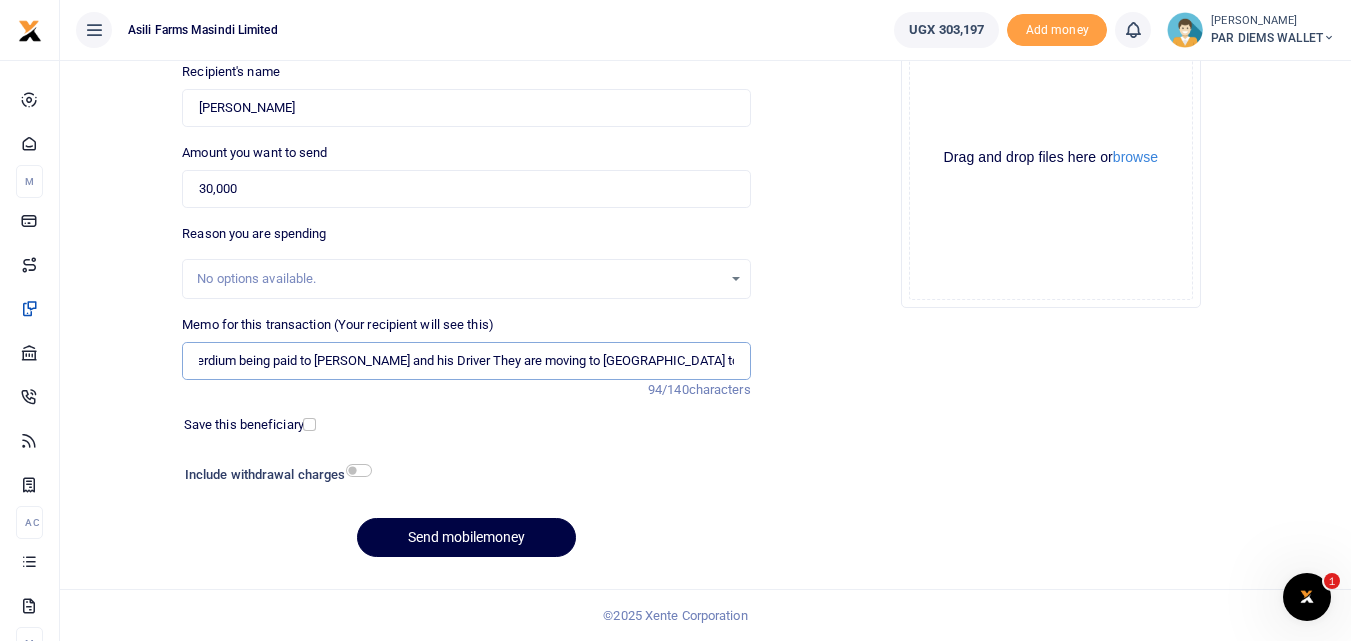 scroll, scrollTop: 0, scrollLeft: 13, axis: horizontal 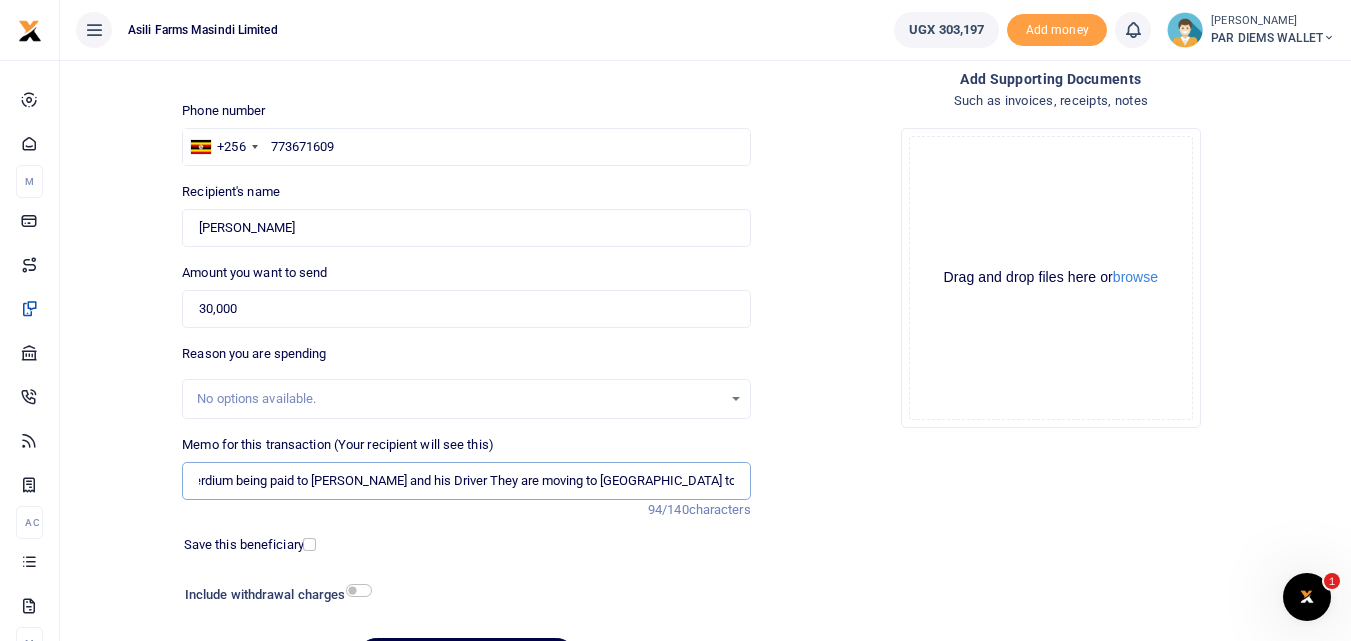 type on "Perdium being paid to Rogers and his Driver They are moving to Amathion to Calibrate planters" 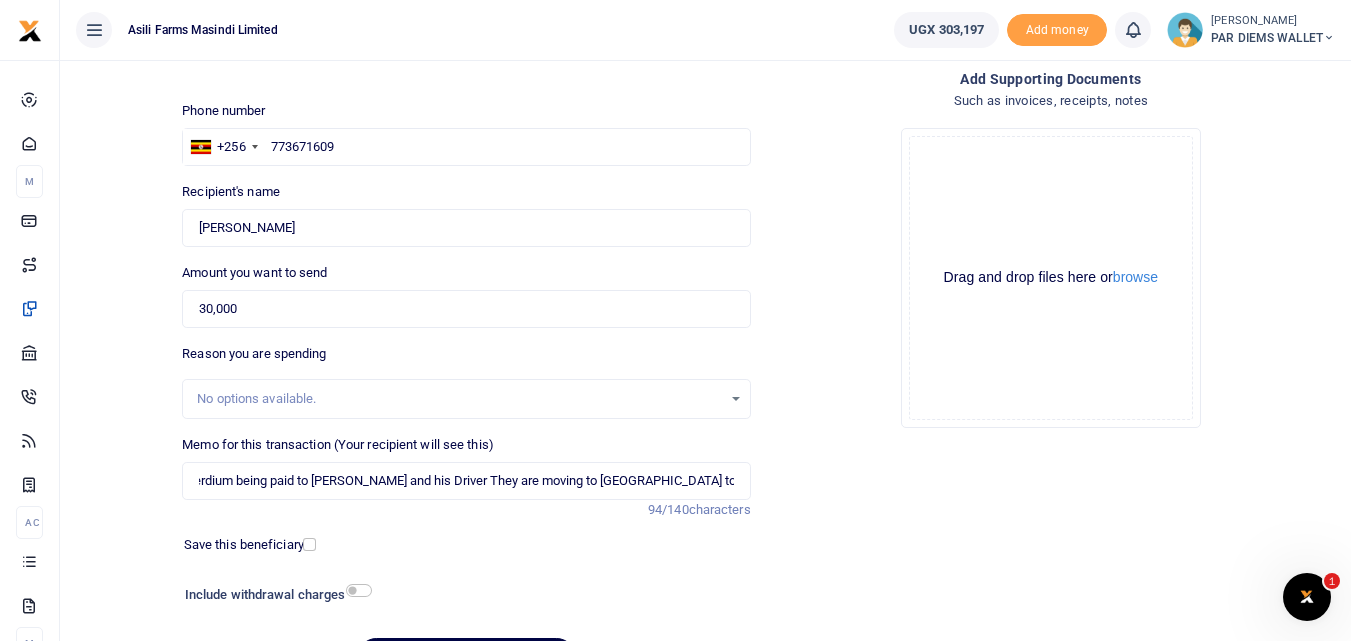 scroll, scrollTop: 0, scrollLeft: 0, axis: both 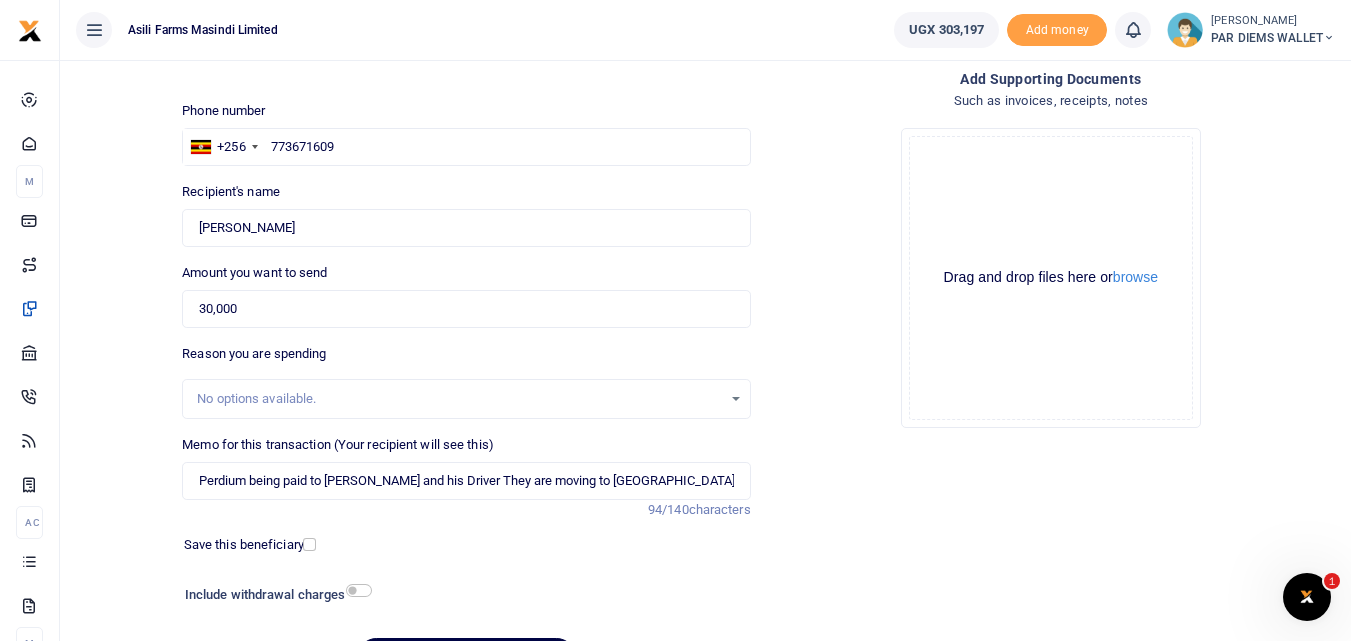 click on "Drag and drop files here or  browse Powered by  Uppy" 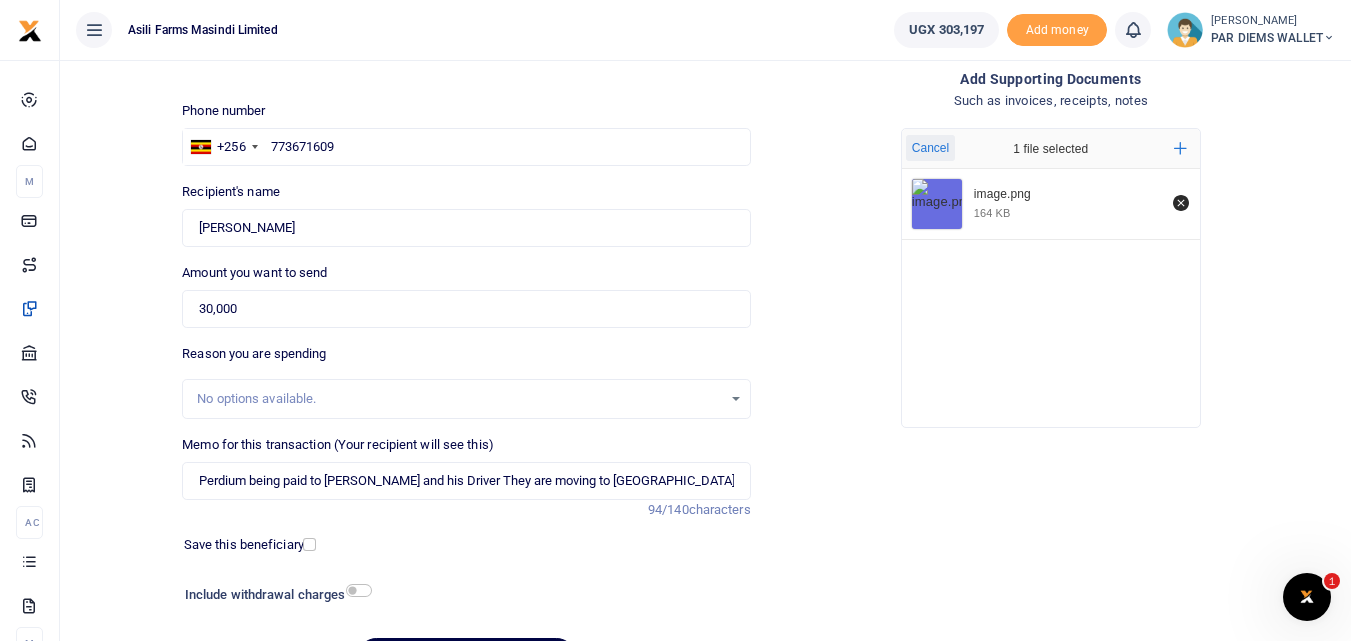 scroll, scrollTop: 225, scrollLeft: 0, axis: vertical 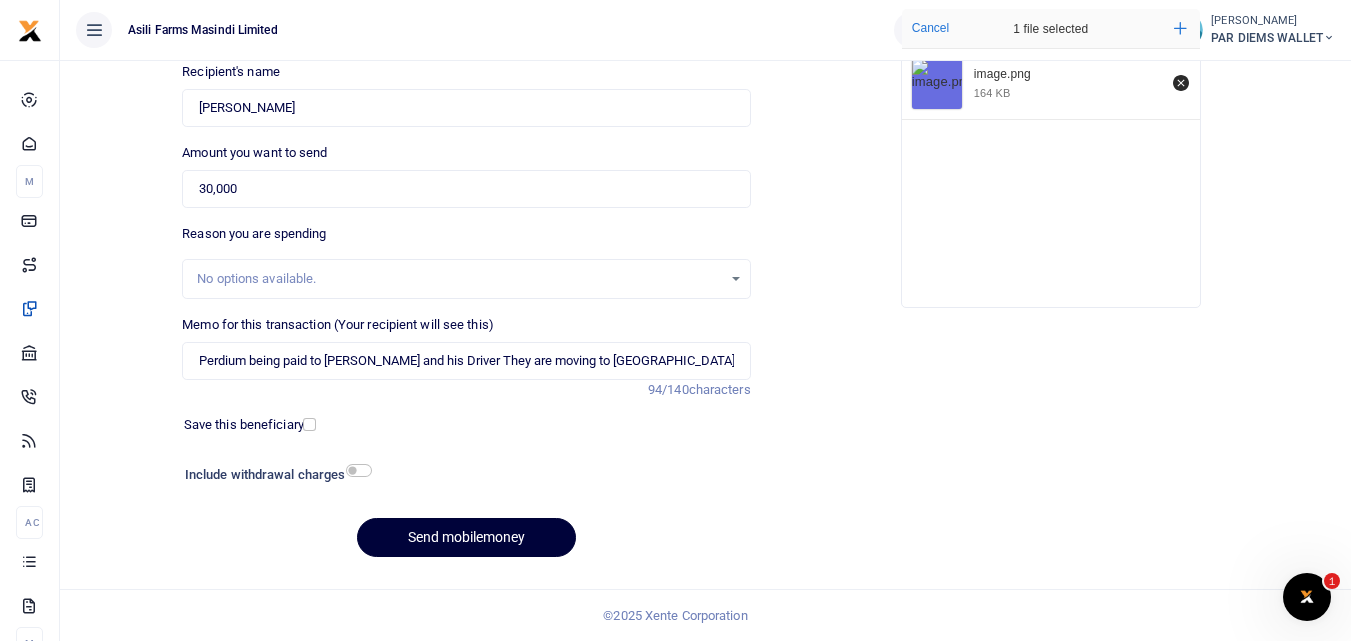 click on "Send mobilemoney" at bounding box center (466, 537) 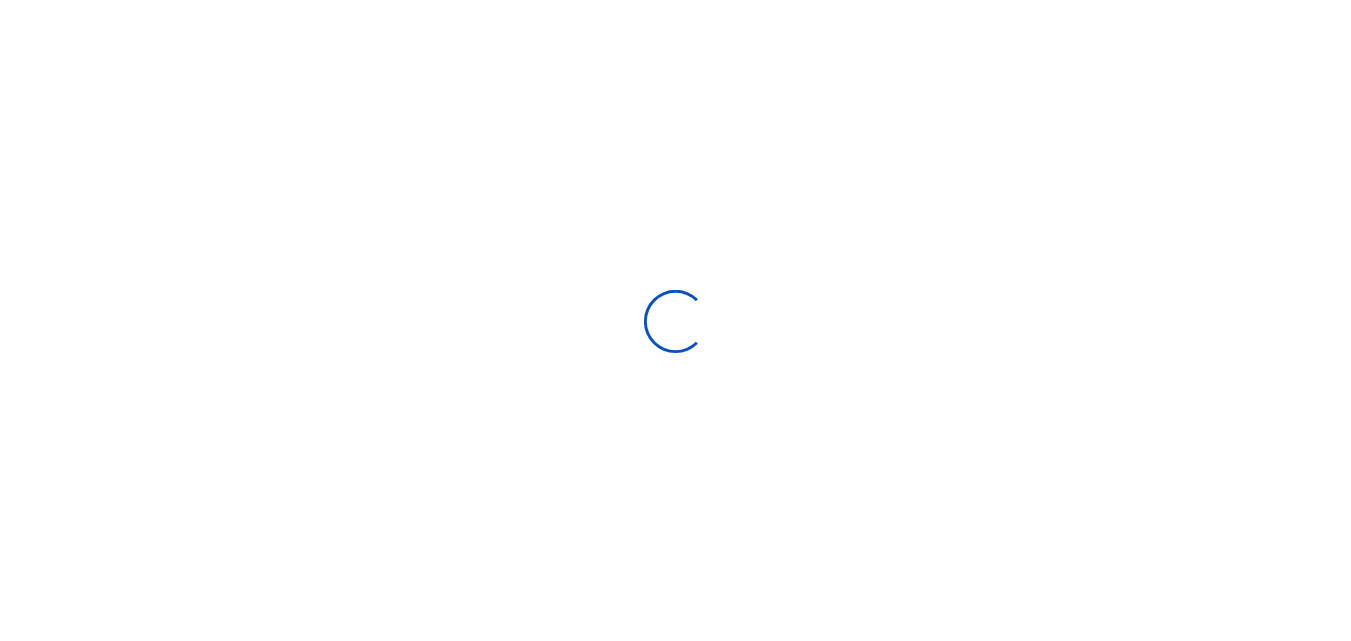 scroll, scrollTop: 225, scrollLeft: 0, axis: vertical 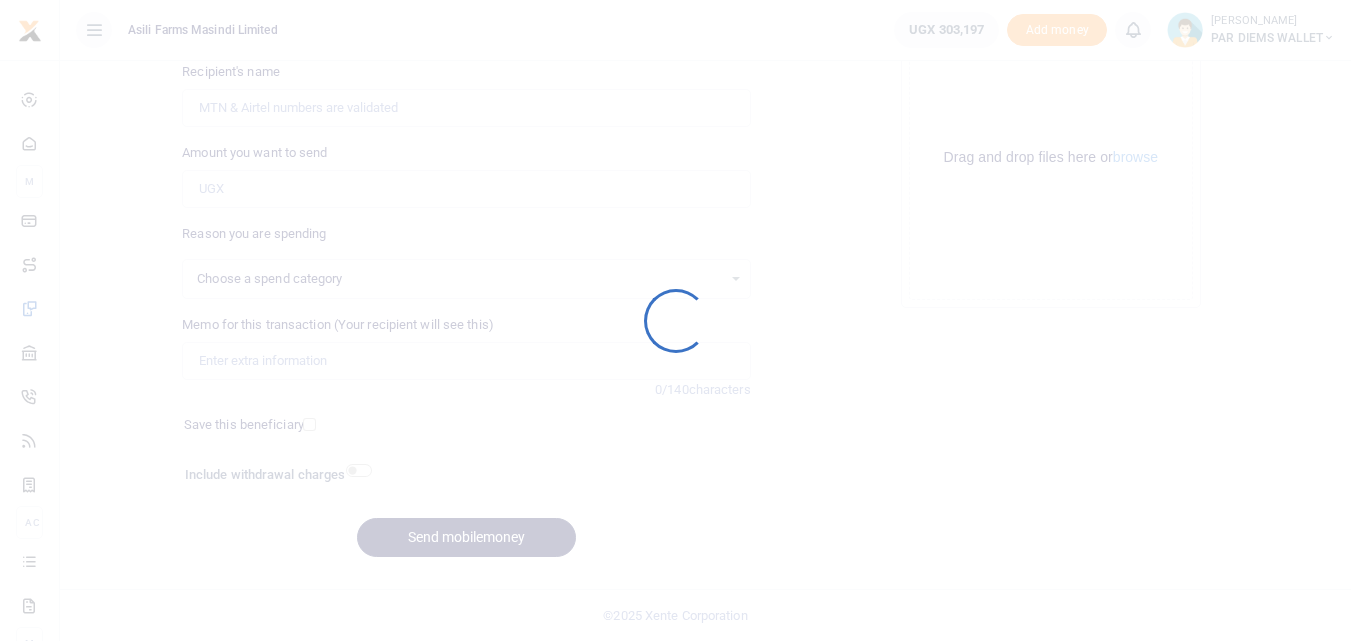 select 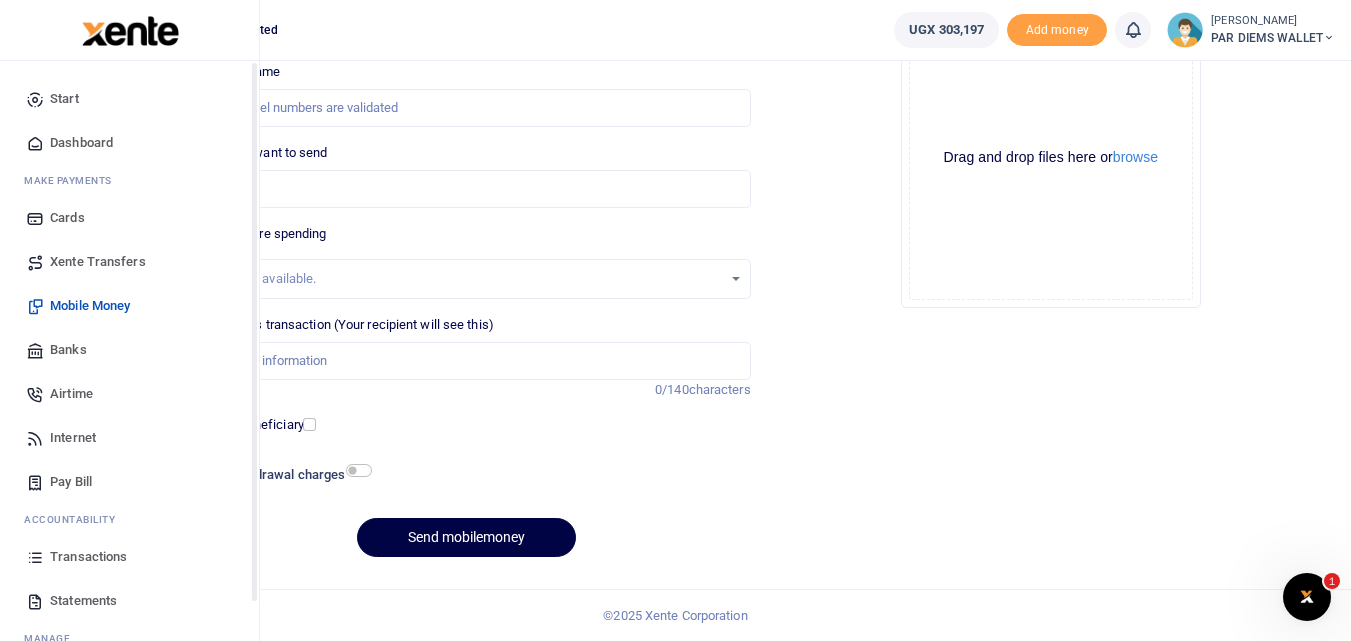 scroll, scrollTop: 0, scrollLeft: 0, axis: both 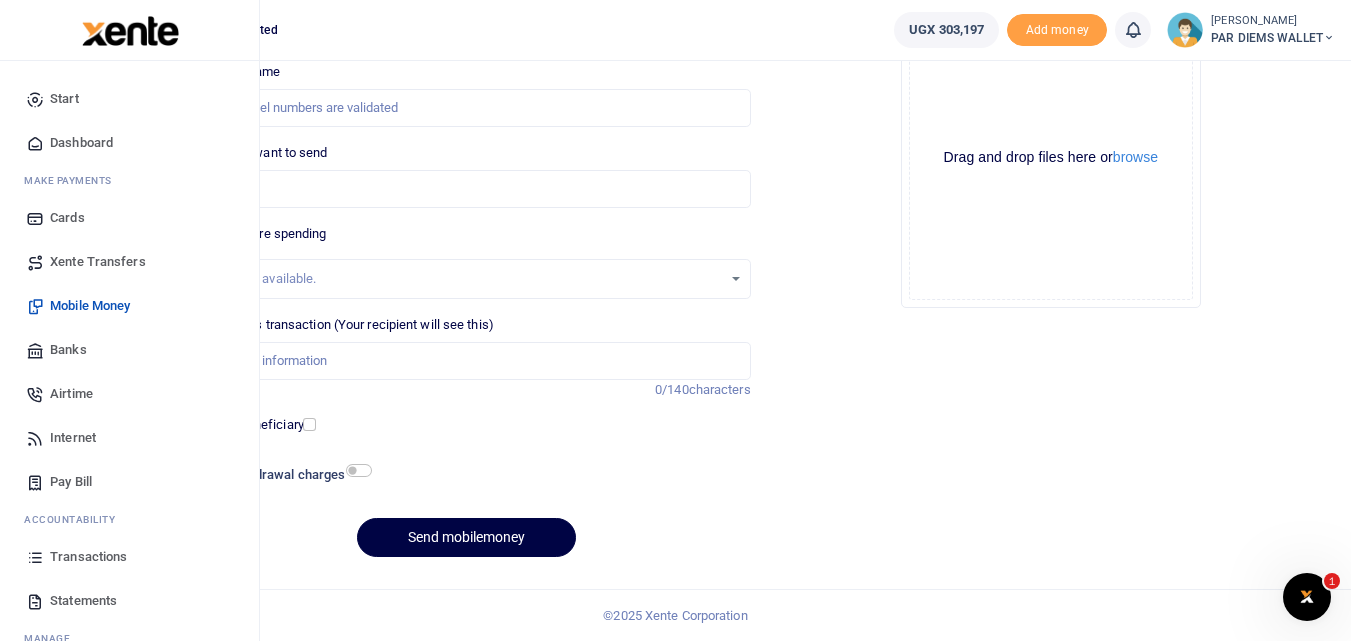 click at bounding box center (35, 557) 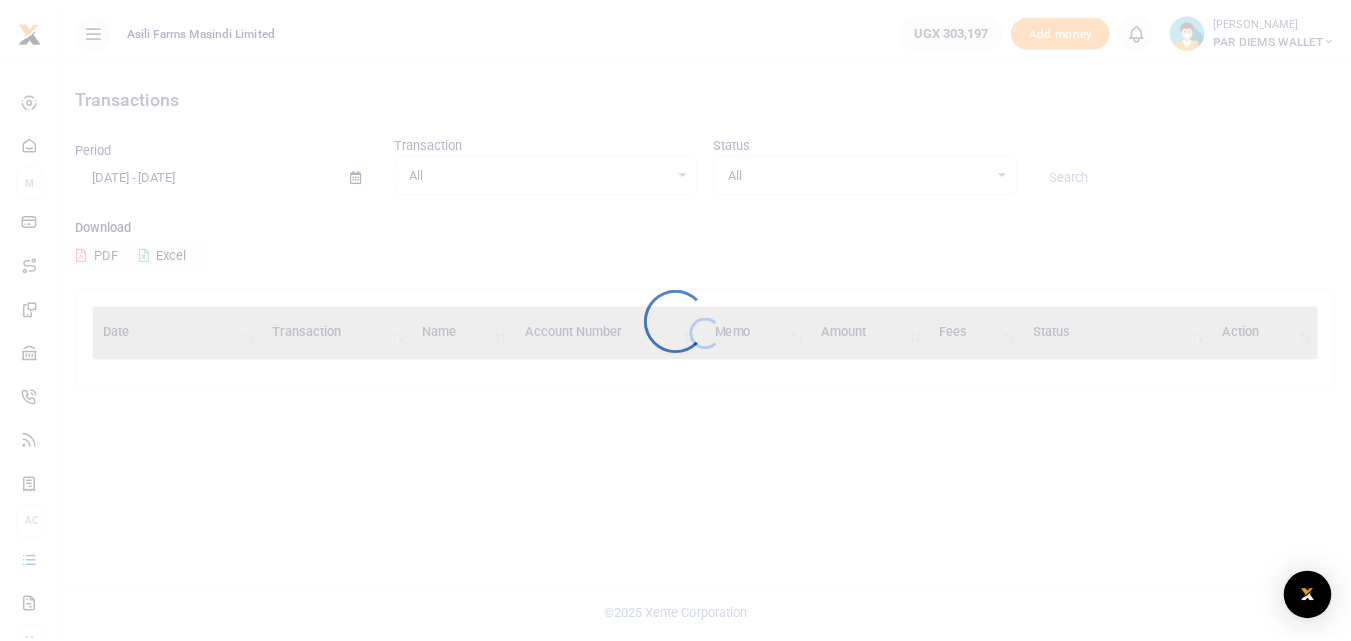 scroll, scrollTop: 0, scrollLeft: 0, axis: both 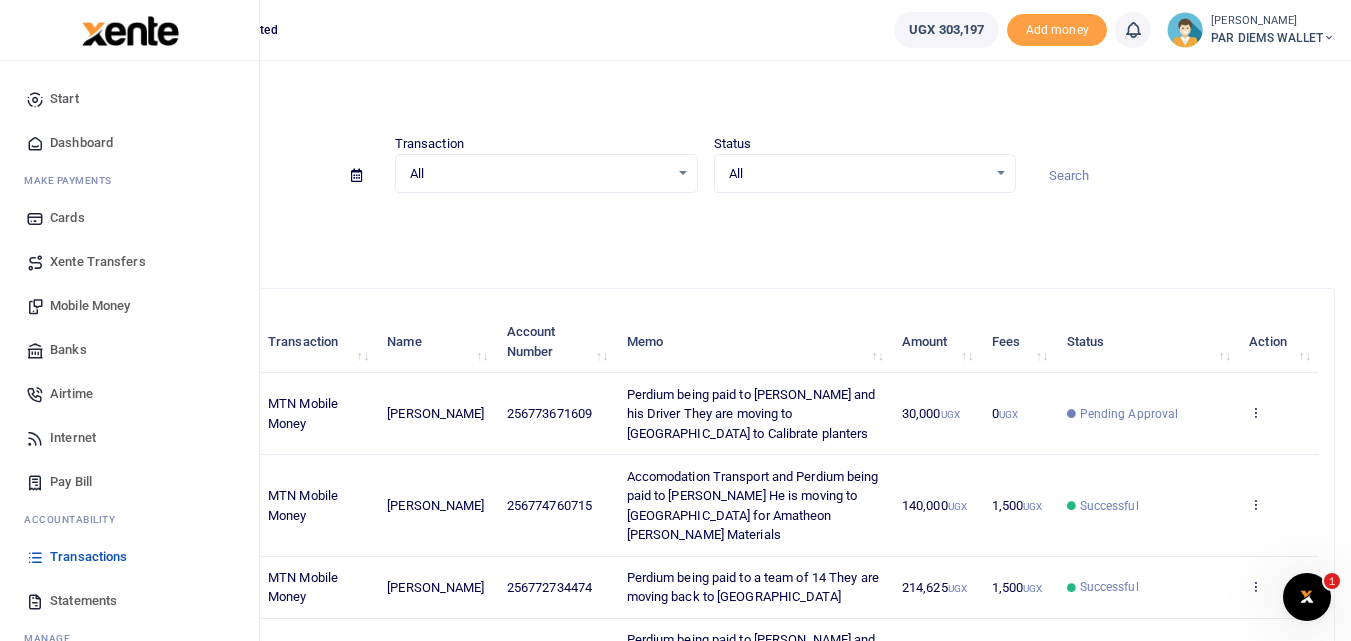 click on "Mobile Money" at bounding box center (90, 306) 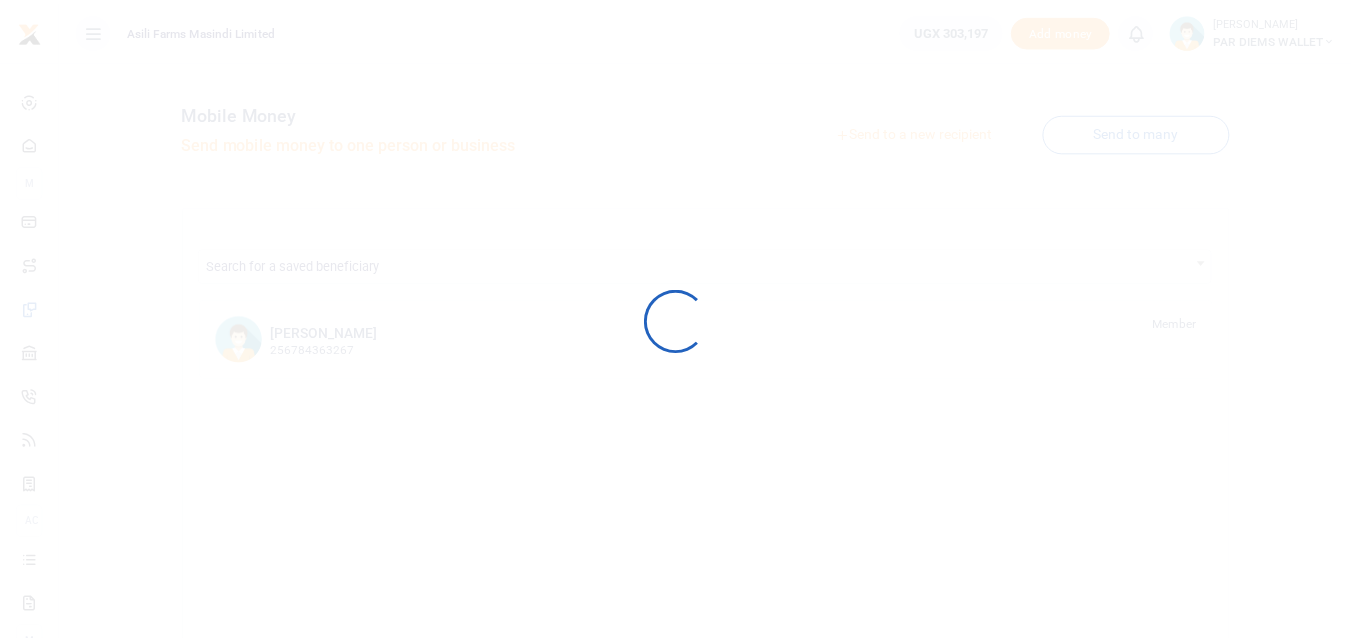 scroll, scrollTop: 0, scrollLeft: 0, axis: both 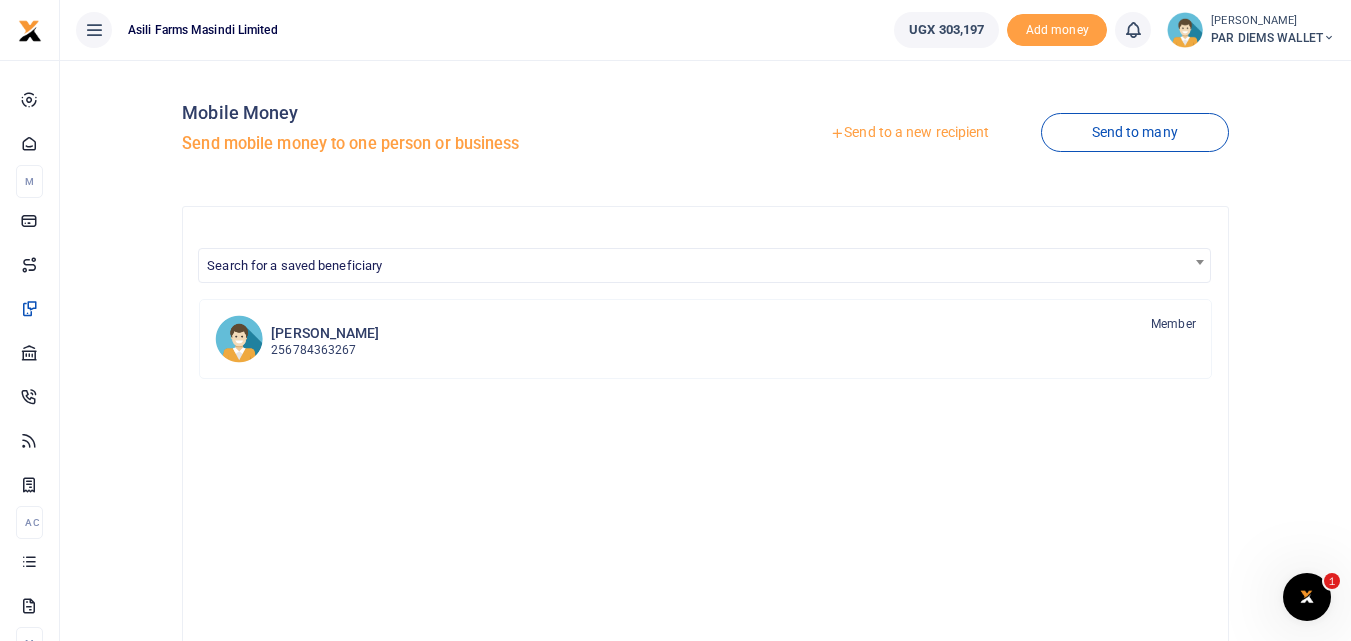 click on "Send to a new recipient" at bounding box center [909, 133] 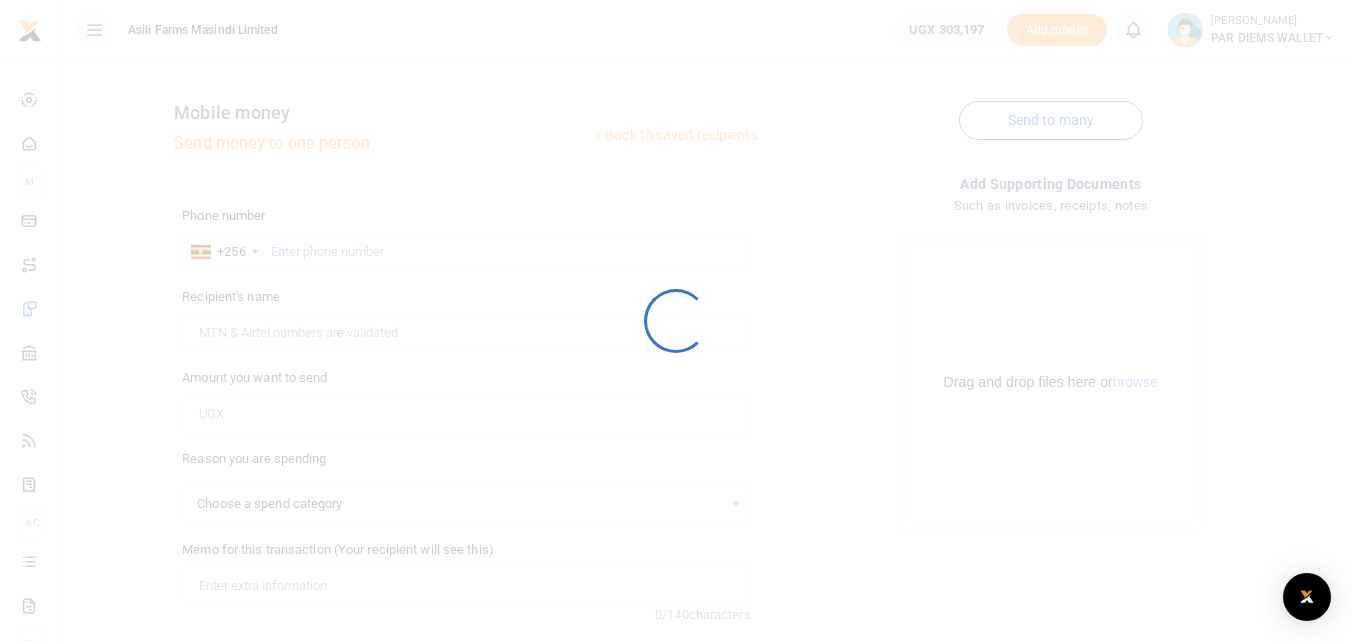 select 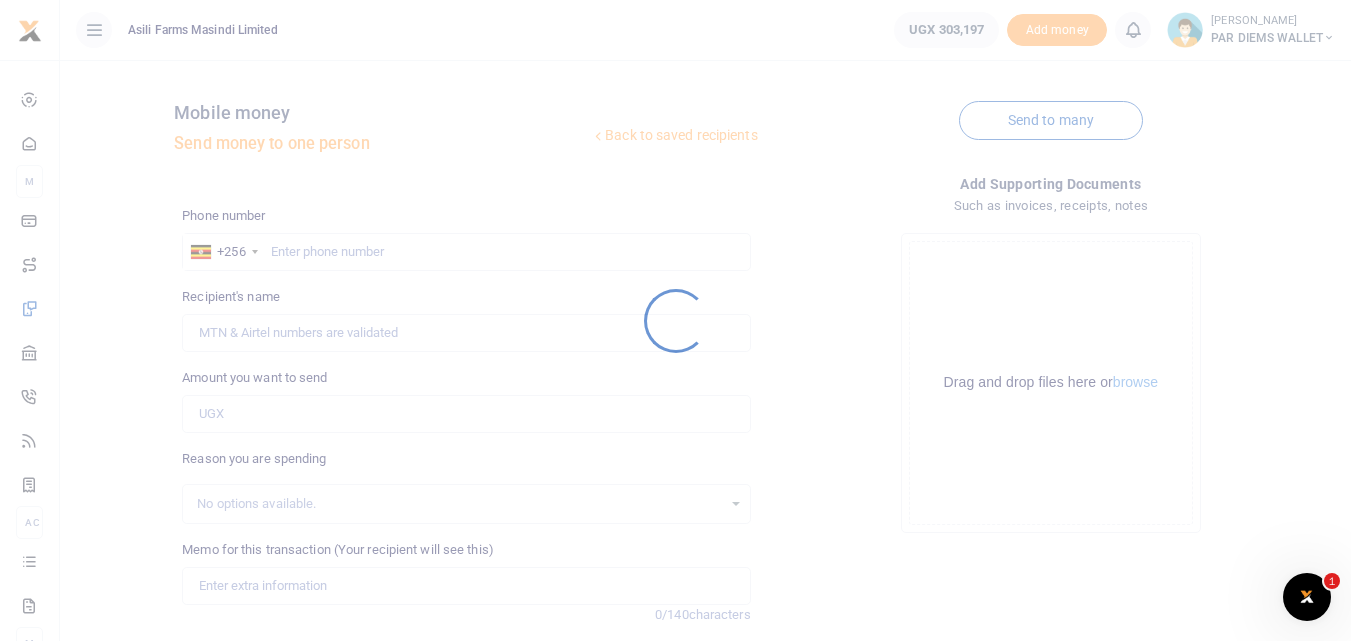 scroll, scrollTop: 0, scrollLeft: 0, axis: both 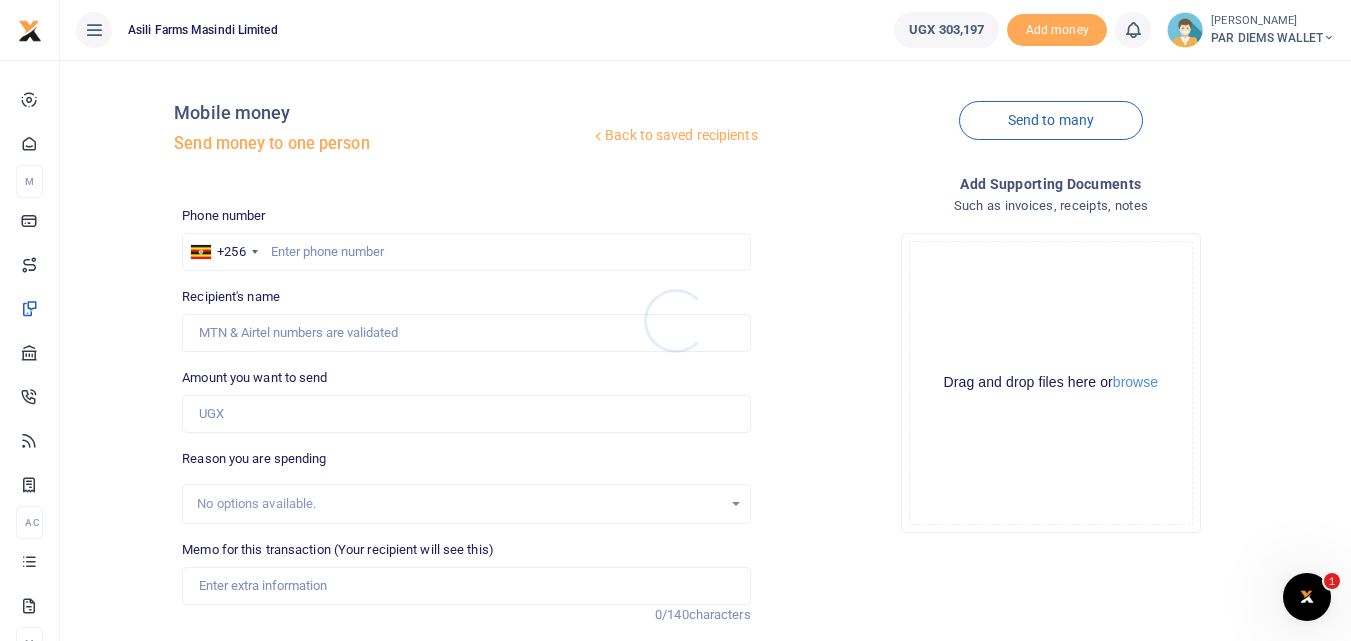 click at bounding box center (675, 320) 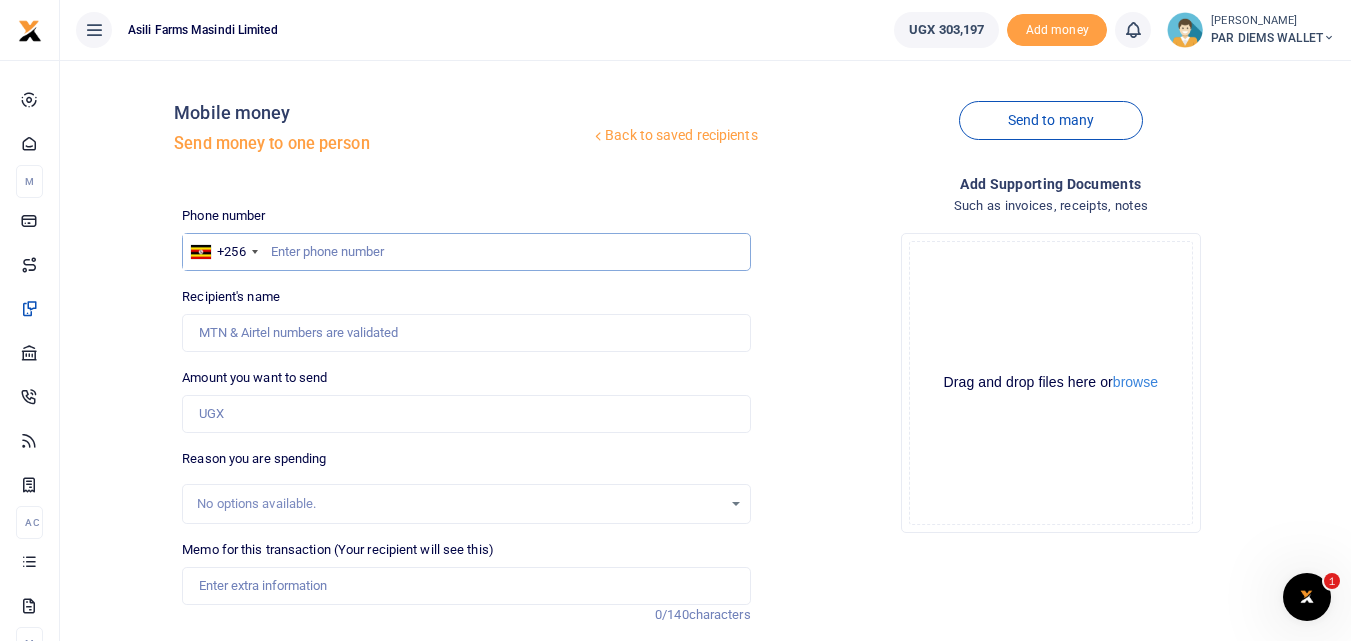 click at bounding box center (466, 252) 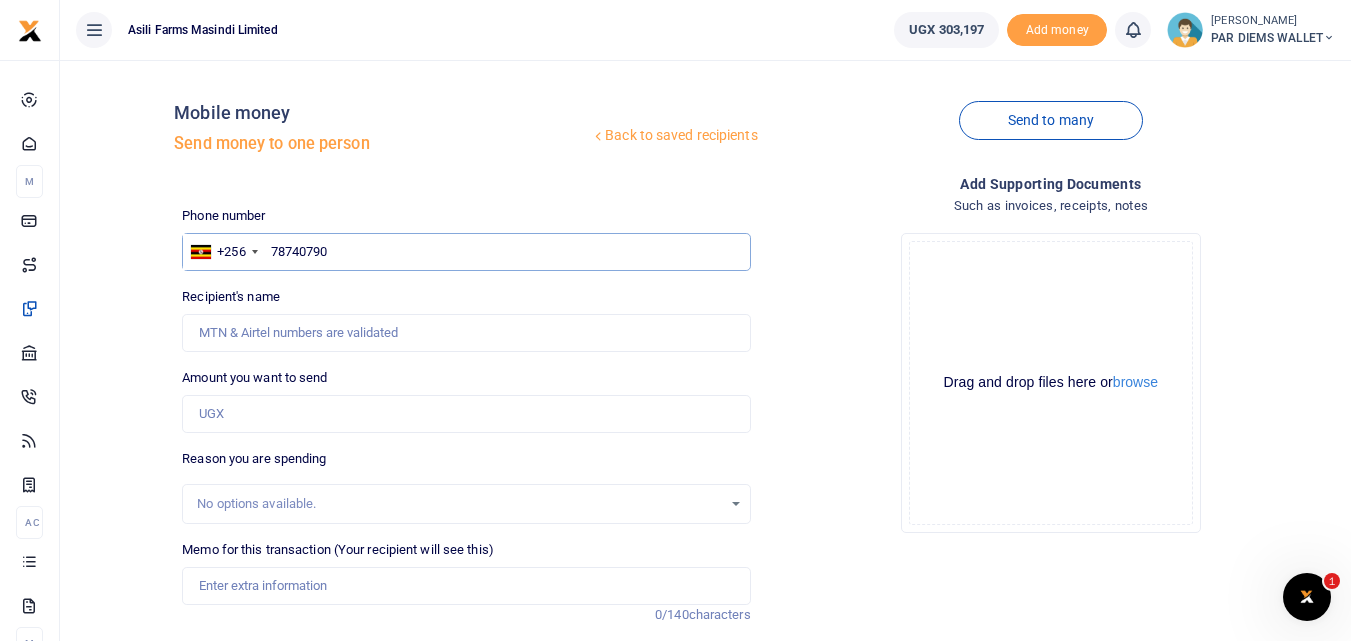 type on "787407902" 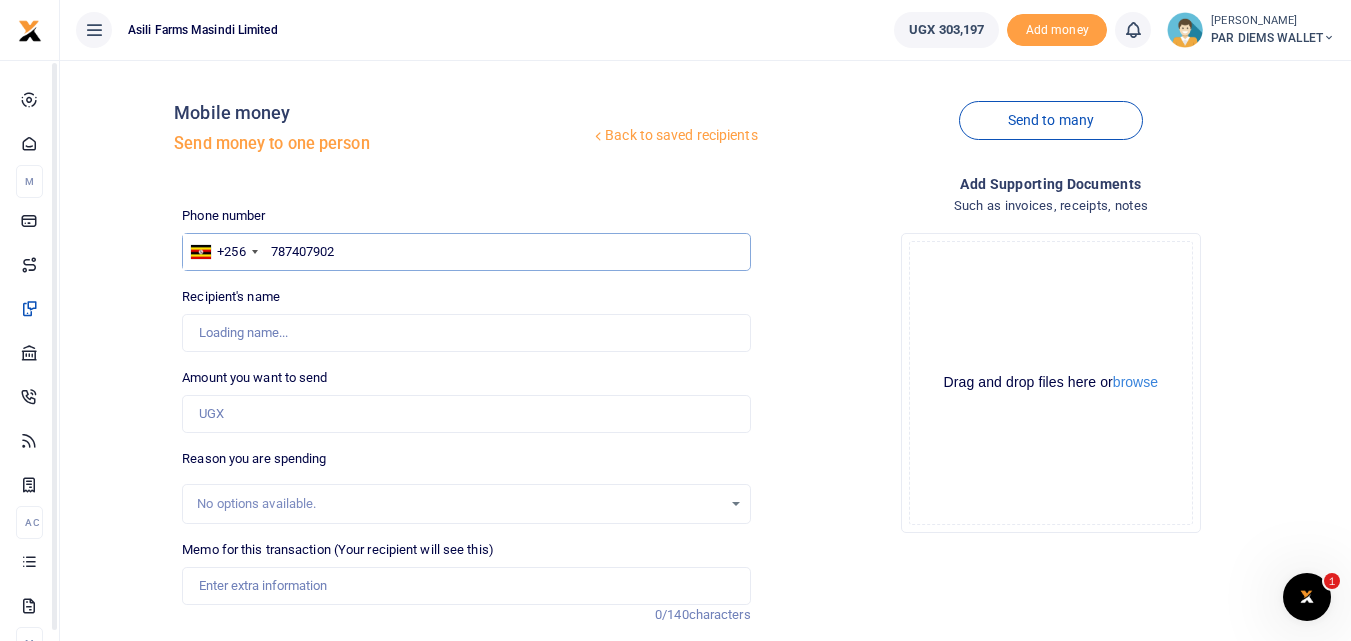 type on "Rhone Onzivua" 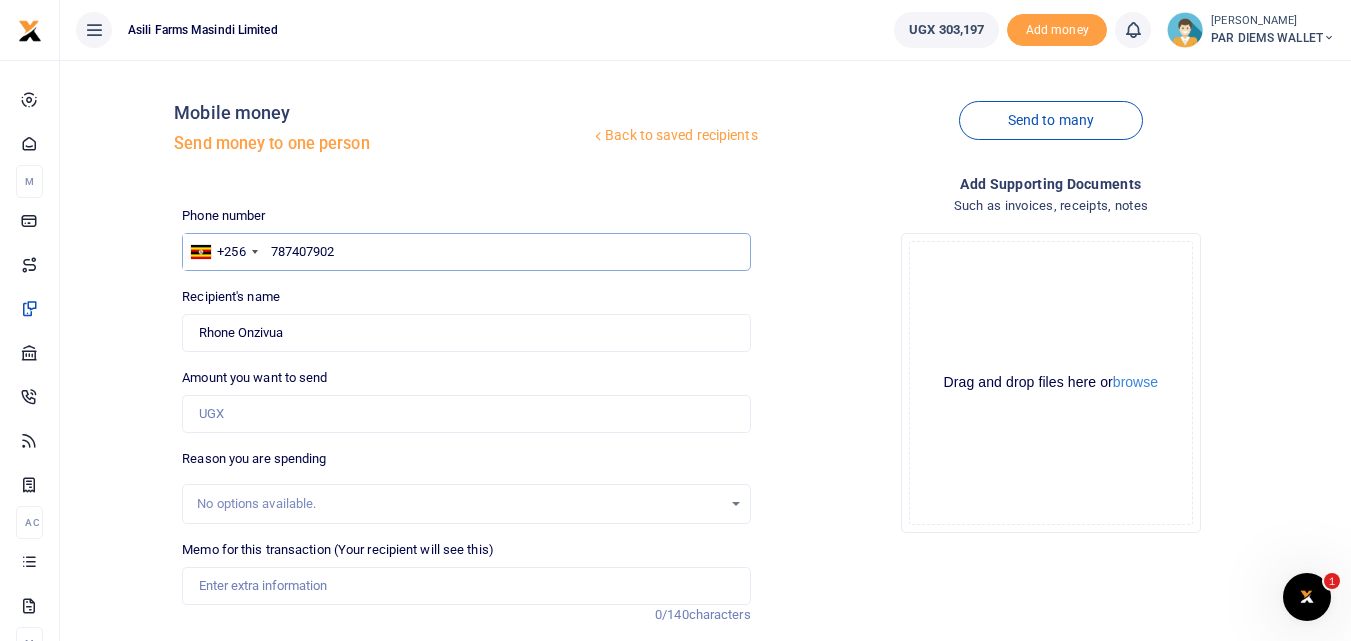 type on "787407902" 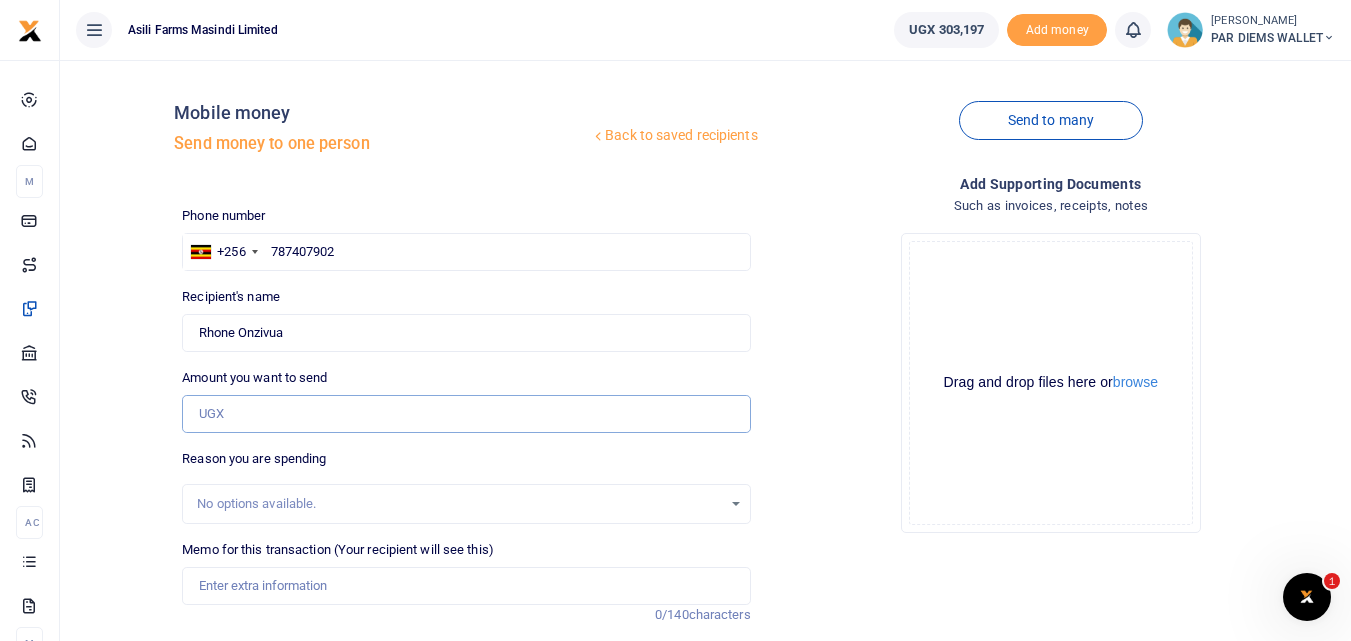 click on "Amount you want to send" at bounding box center [466, 414] 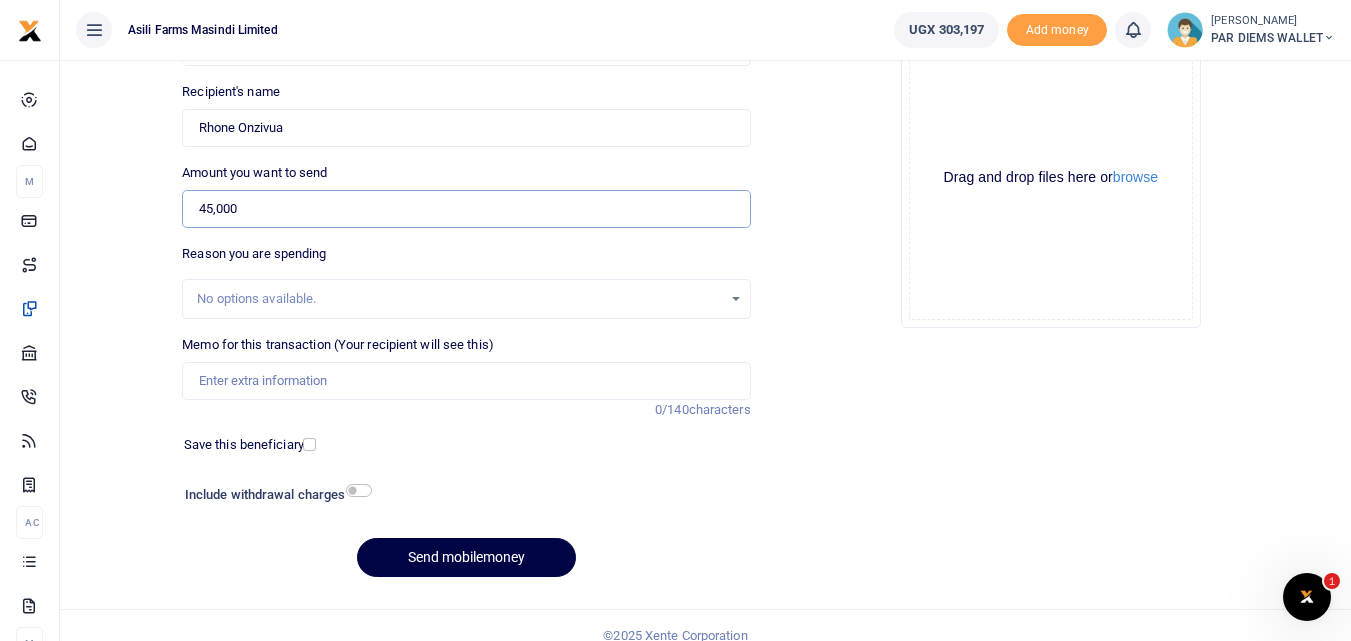 scroll, scrollTop: 221, scrollLeft: 0, axis: vertical 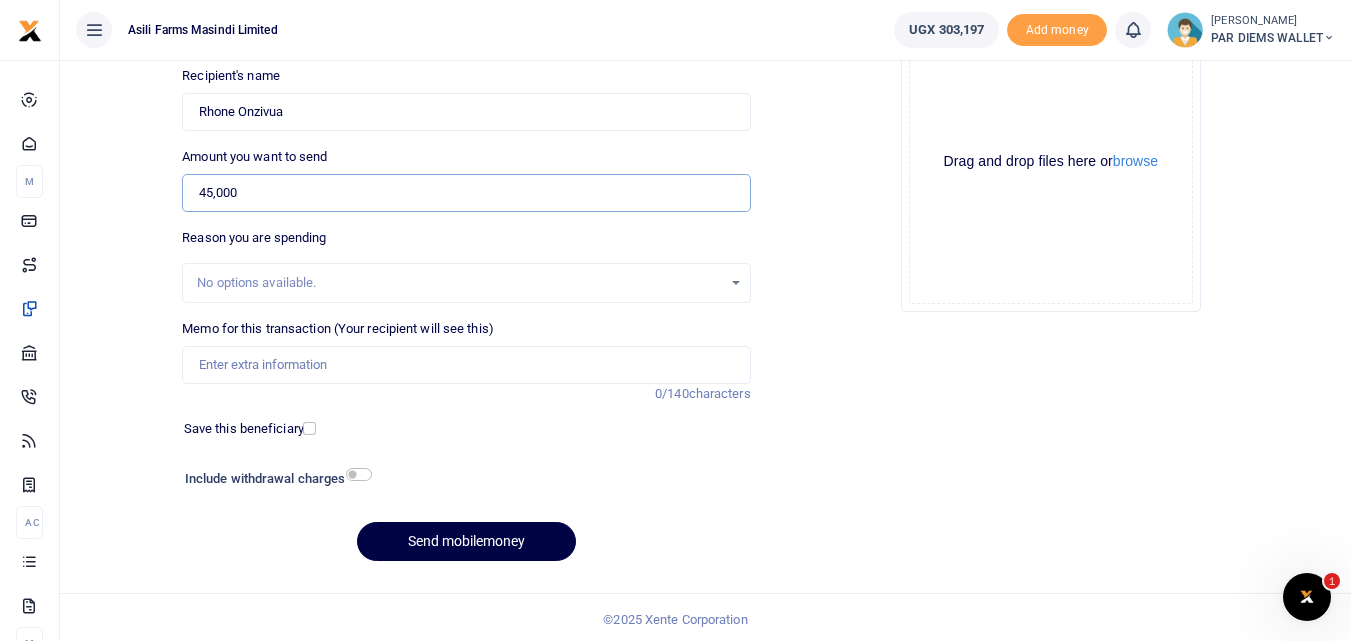 type on "45,000" 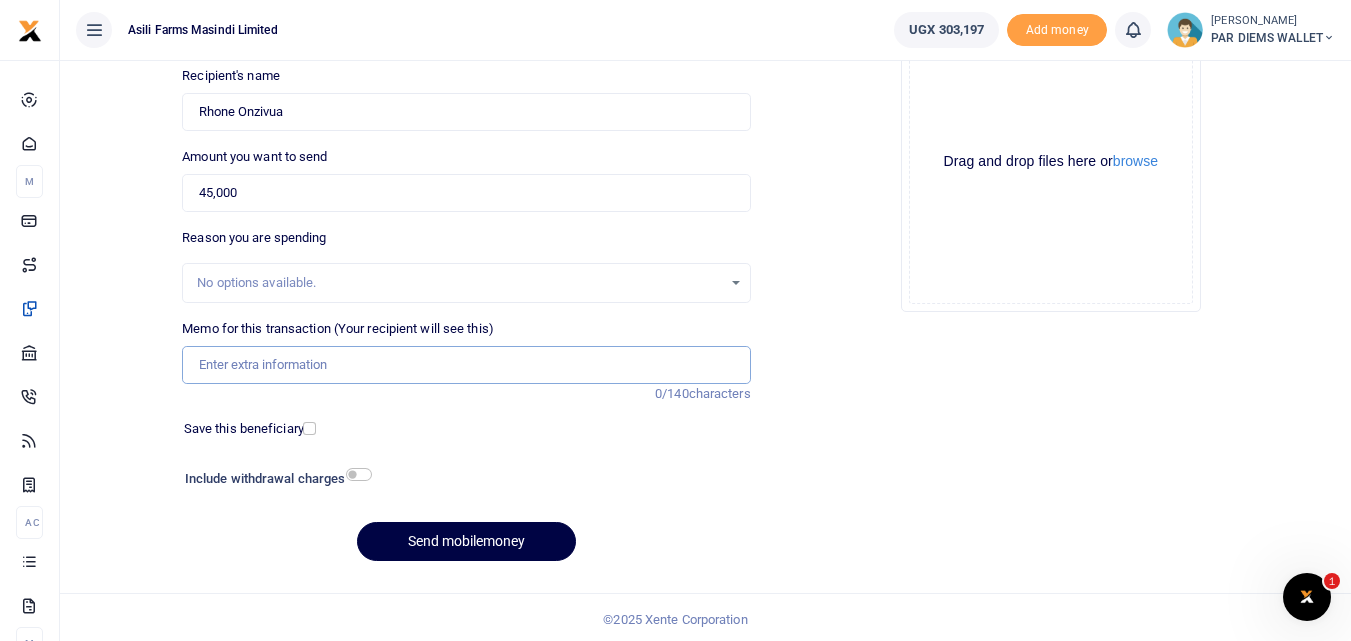 click on "Memo for this transaction (Your recipient will see this)" at bounding box center [466, 365] 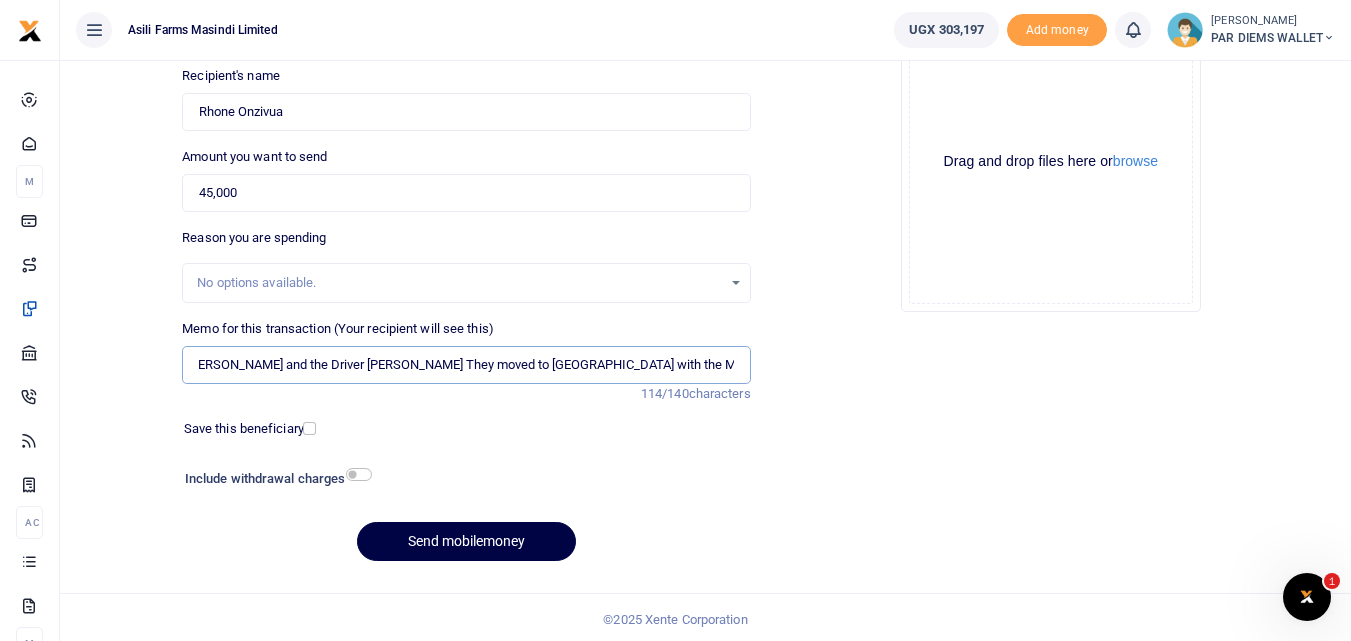 scroll, scrollTop: 0, scrollLeft: 141, axis: horizontal 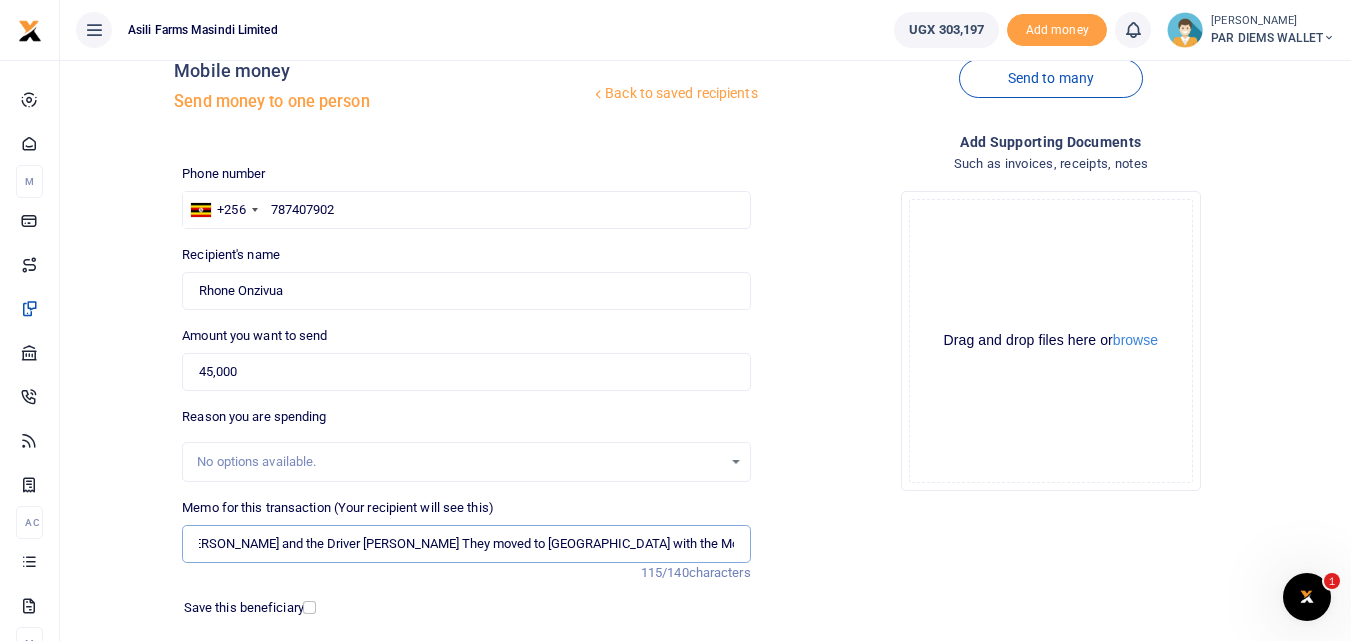 type on "Perdium being paid to [PERSON_NAME] and the Driver [PERSON_NAME] They moved to [GEOGRAPHIC_DATA] with the Motor to test the Dryer" 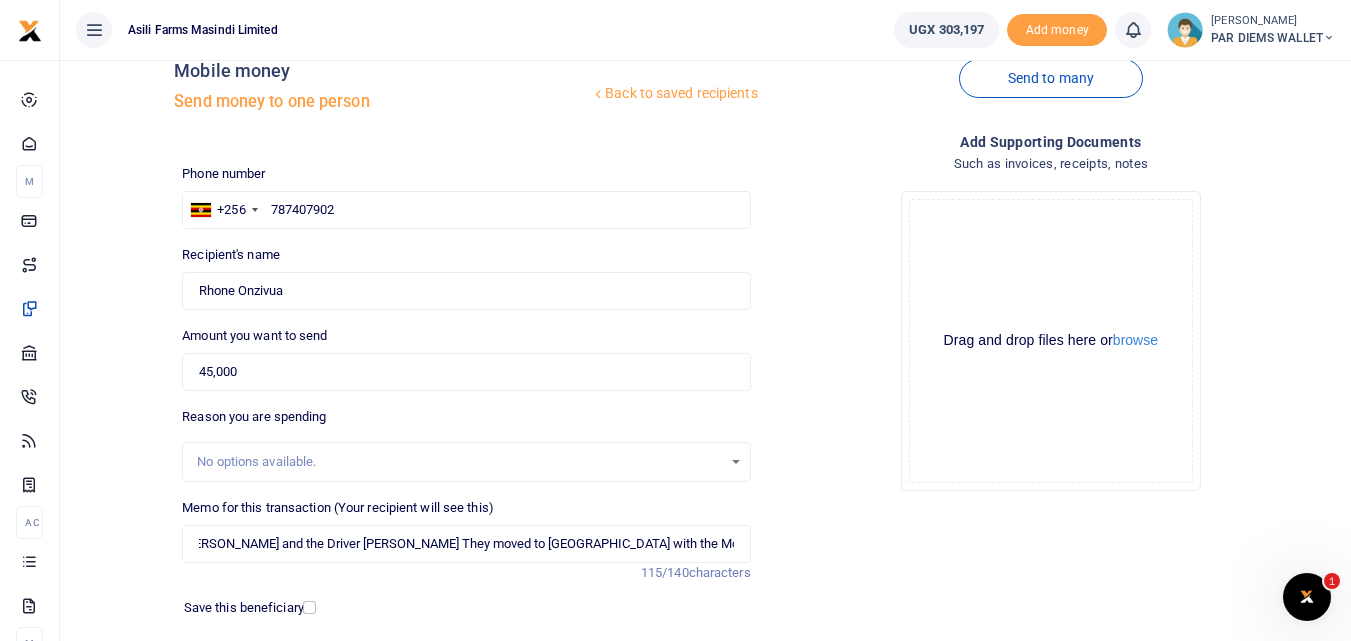 scroll, scrollTop: 0, scrollLeft: 0, axis: both 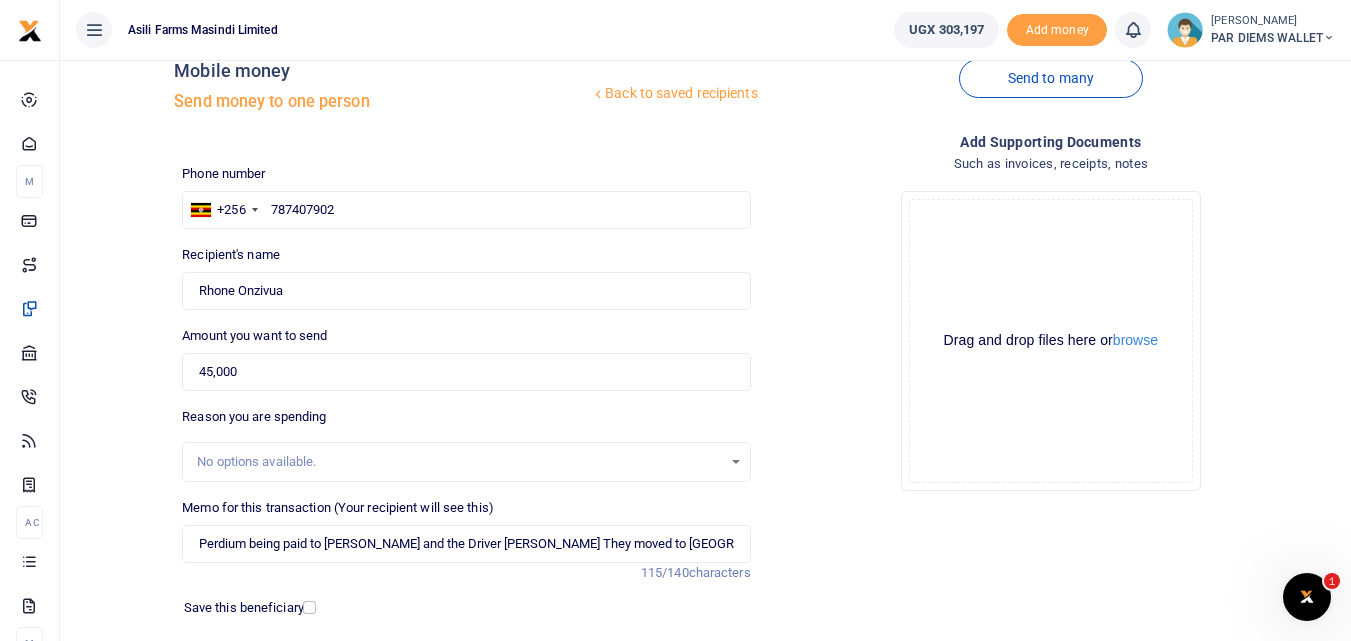 click on "Drag and drop files here or  browse Powered by  Uppy" 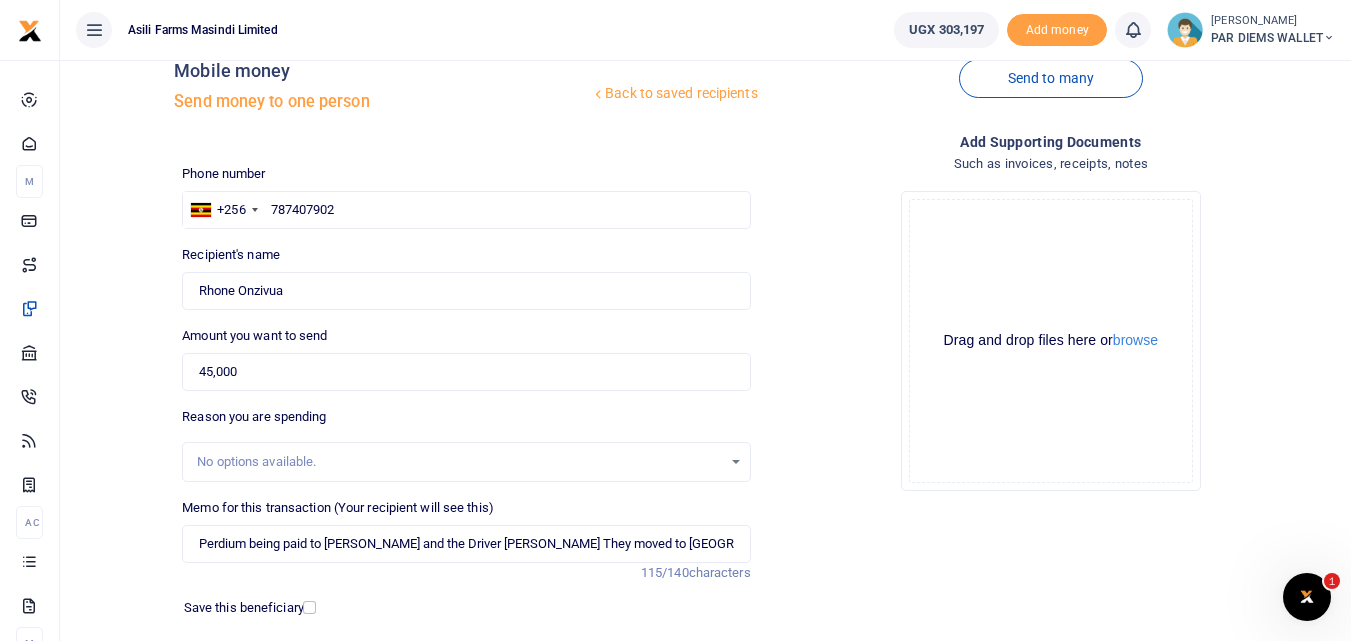 click on "Drag and drop files here or  browse Powered by  Uppy" 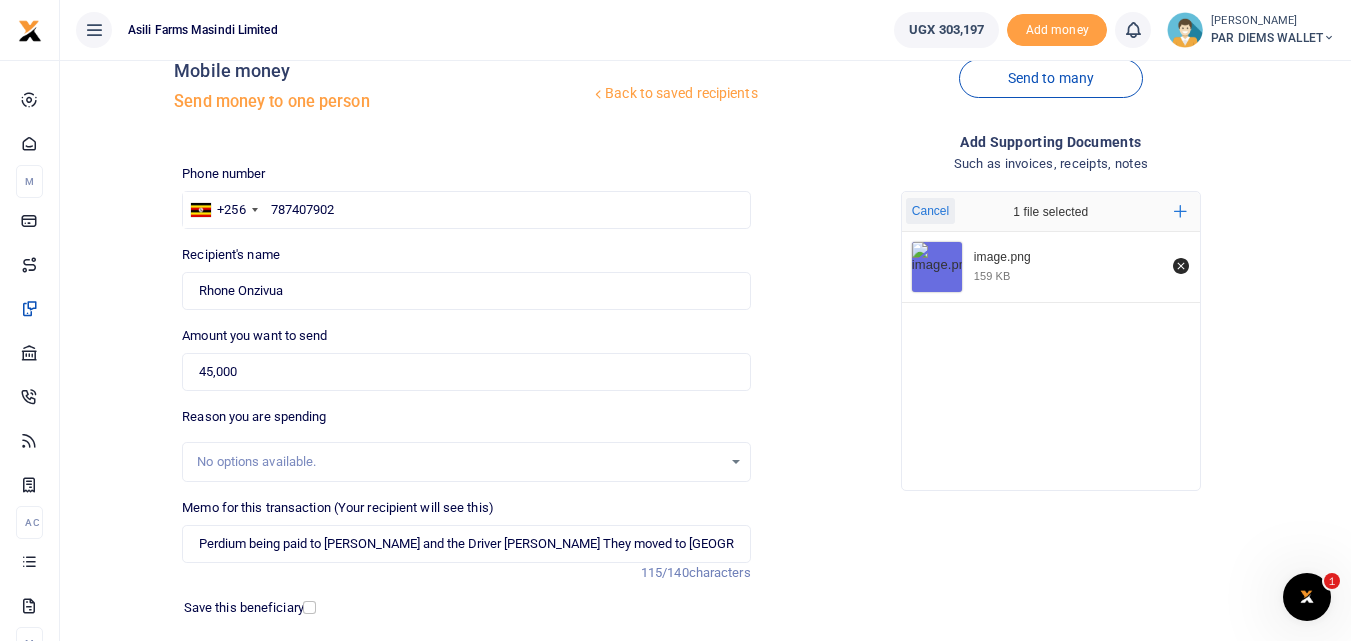 scroll, scrollTop: 225, scrollLeft: 0, axis: vertical 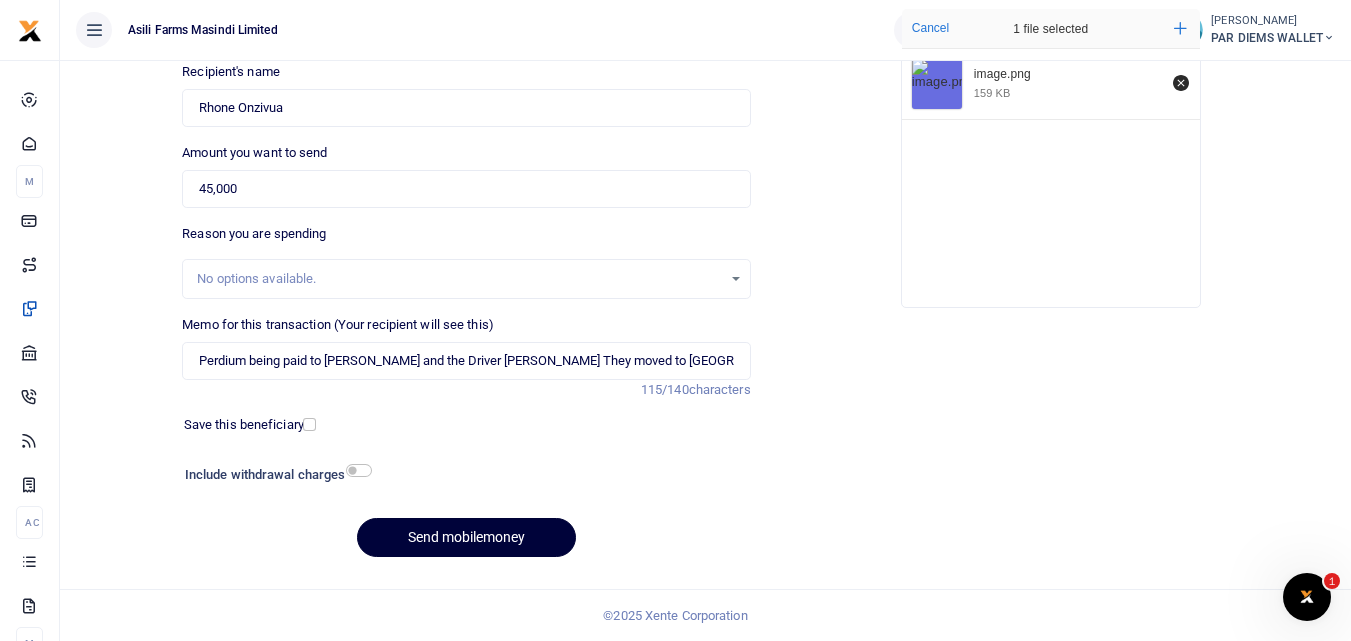 click on "Send mobilemoney" at bounding box center [466, 537] 